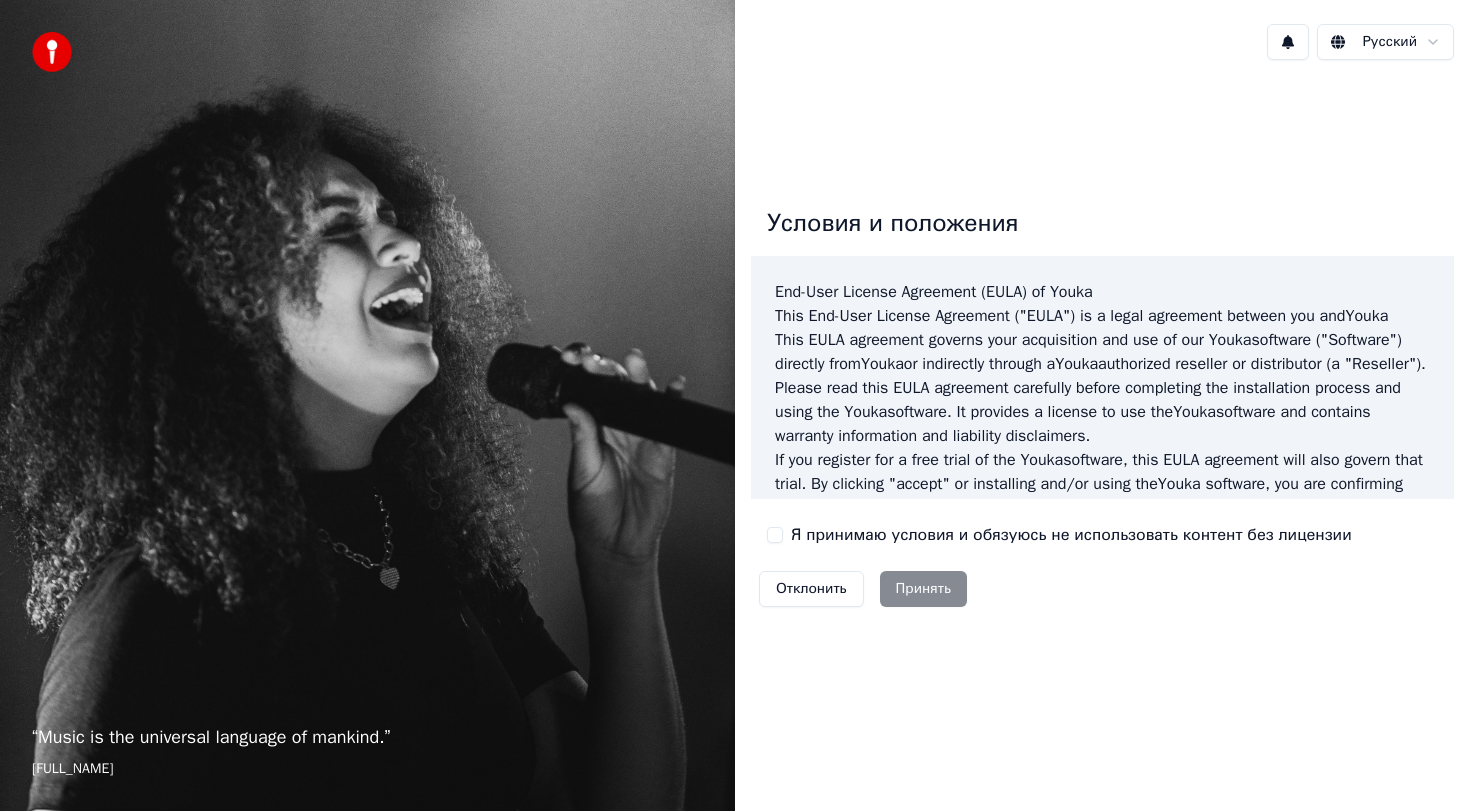 scroll, scrollTop: 0, scrollLeft: 0, axis: both 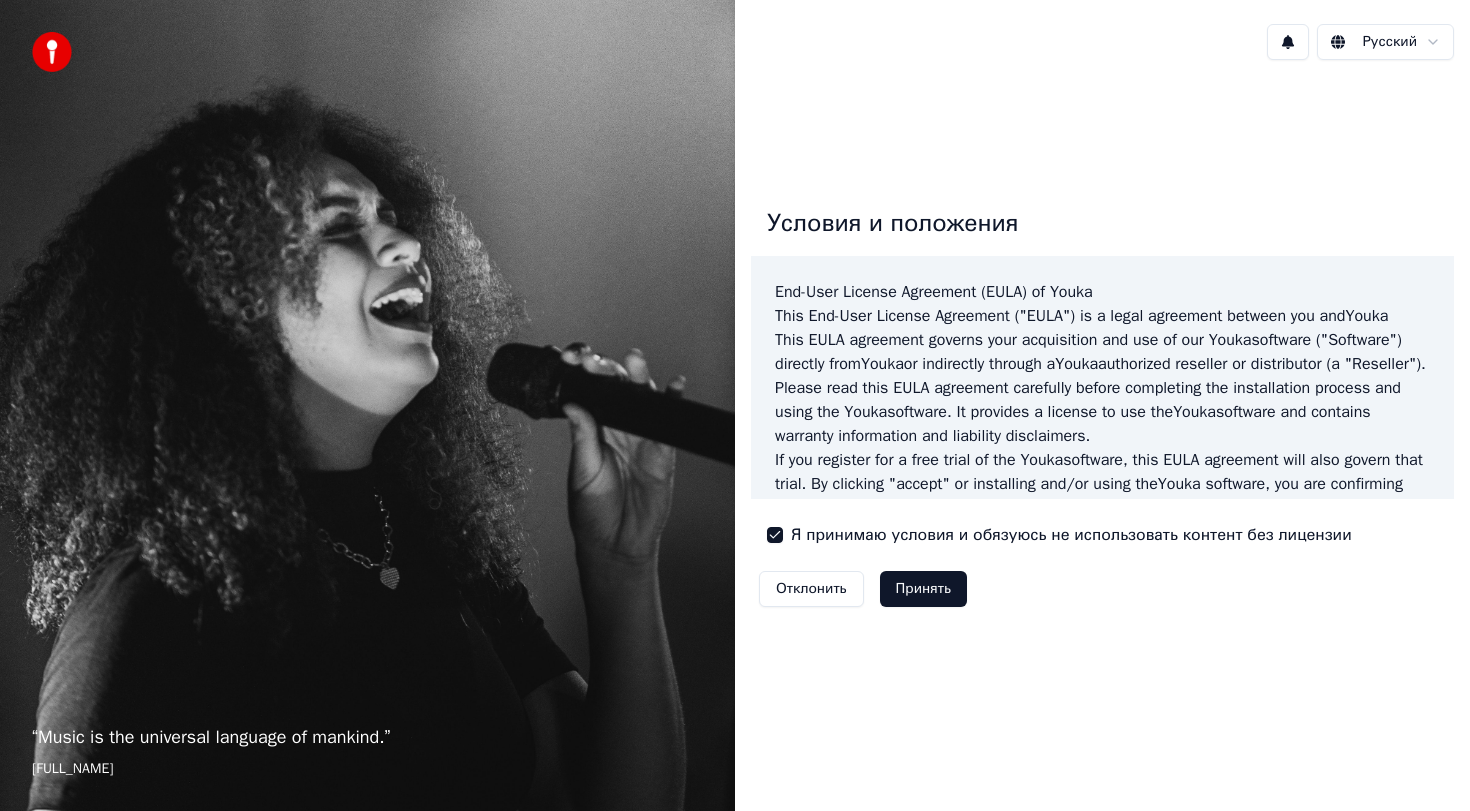 click on "Принять" at bounding box center [923, 589] 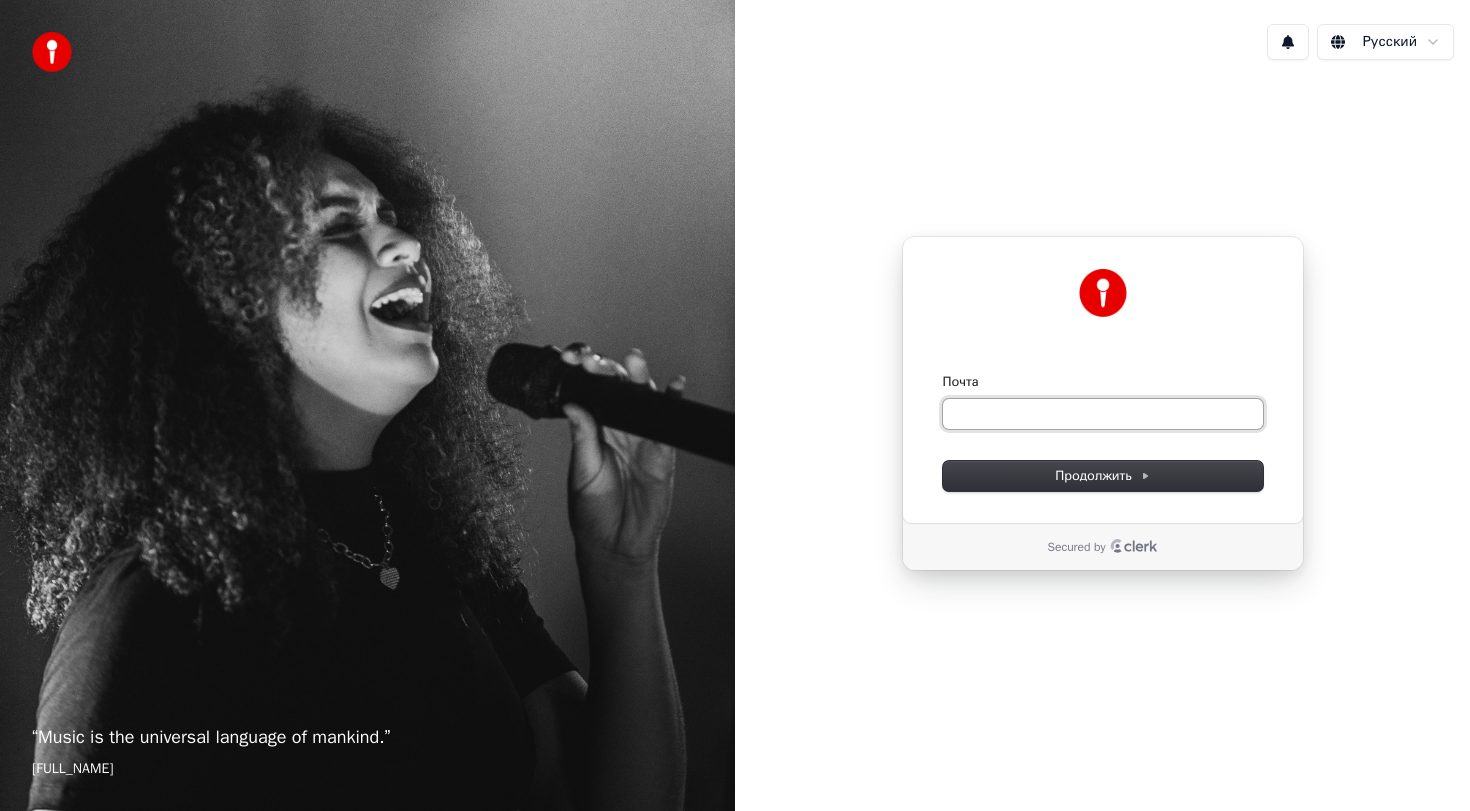 click on "Почта" at bounding box center (1103, 414) 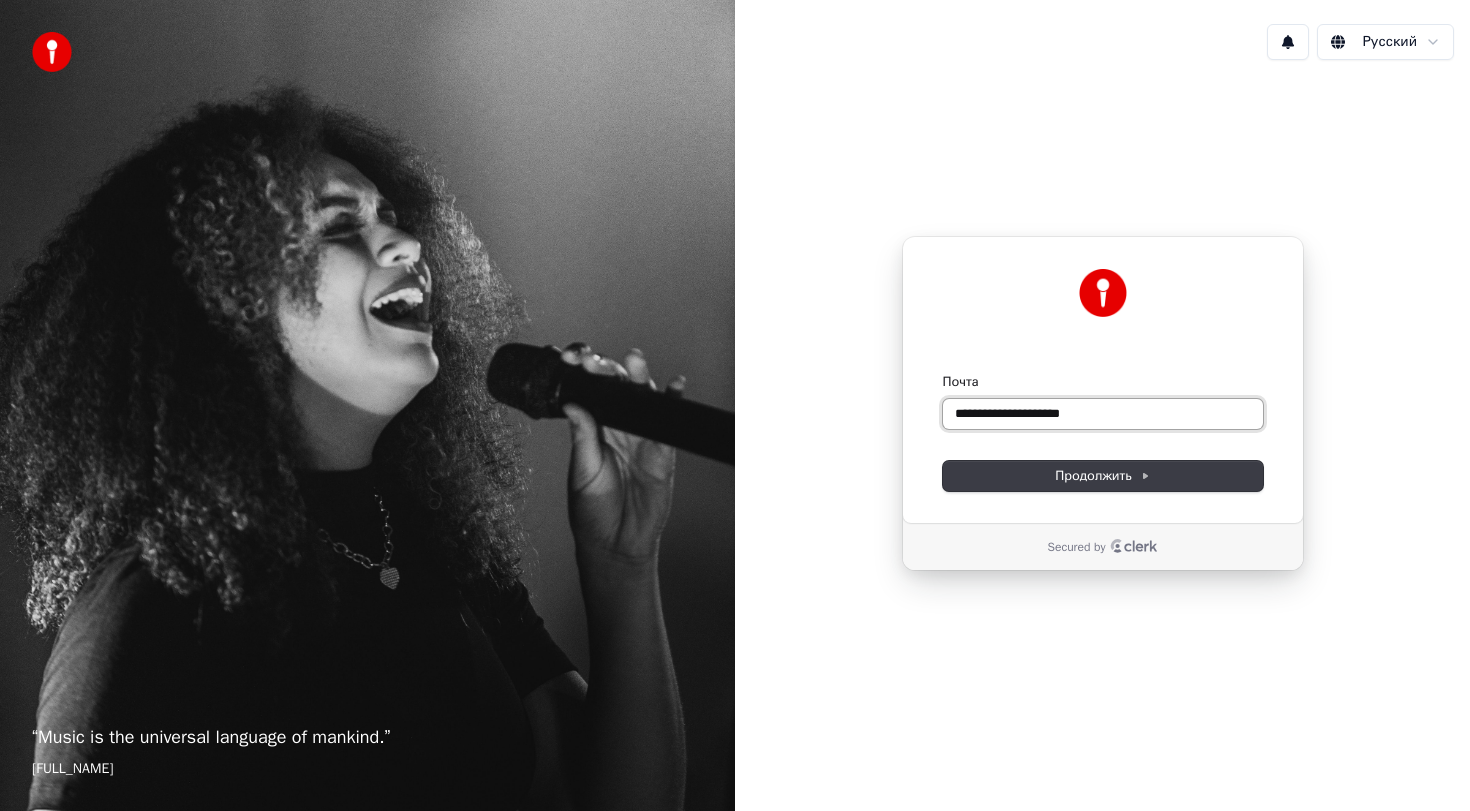 type on "**********" 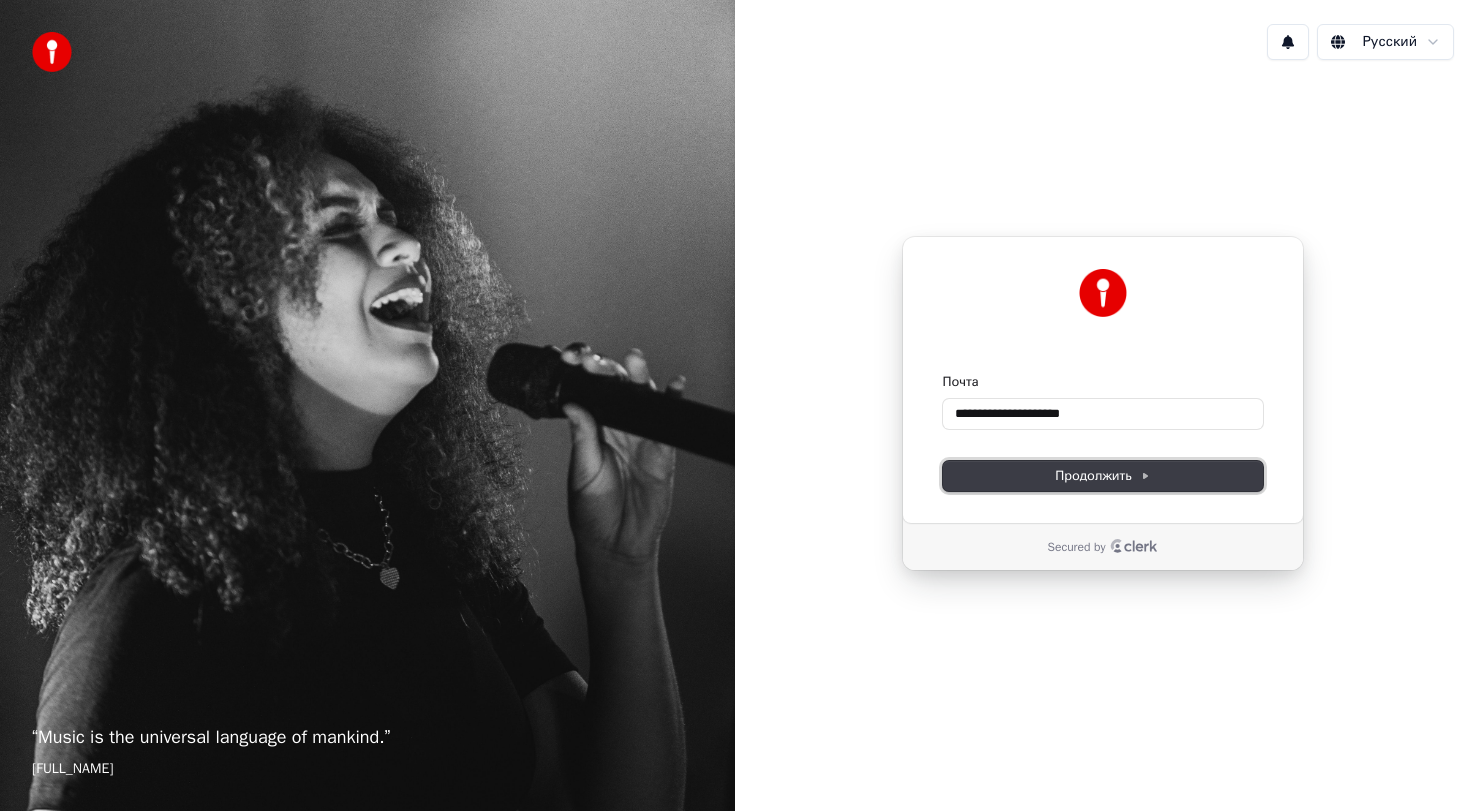click on "Продолжить" at bounding box center [1102, 476] 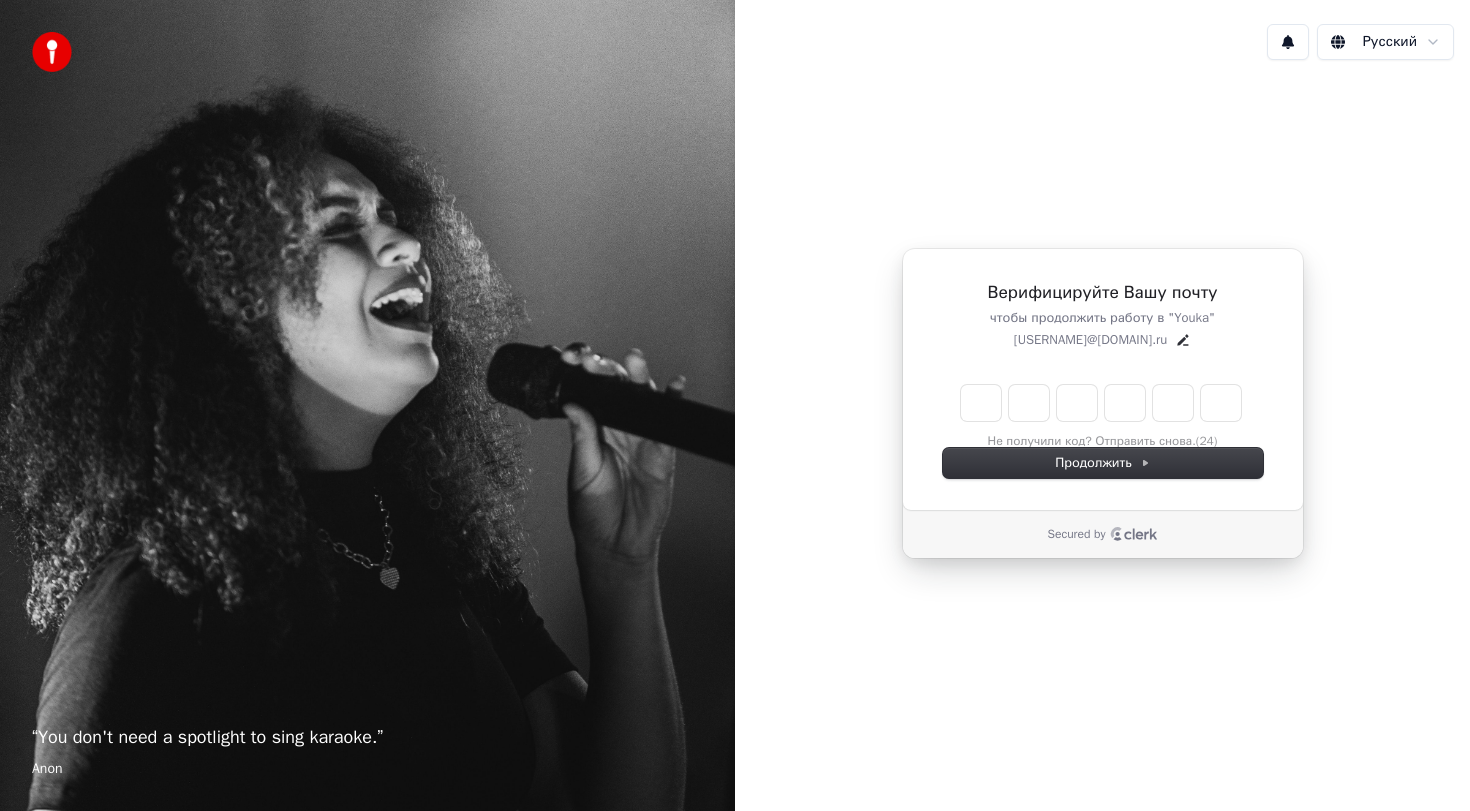 type on "*" 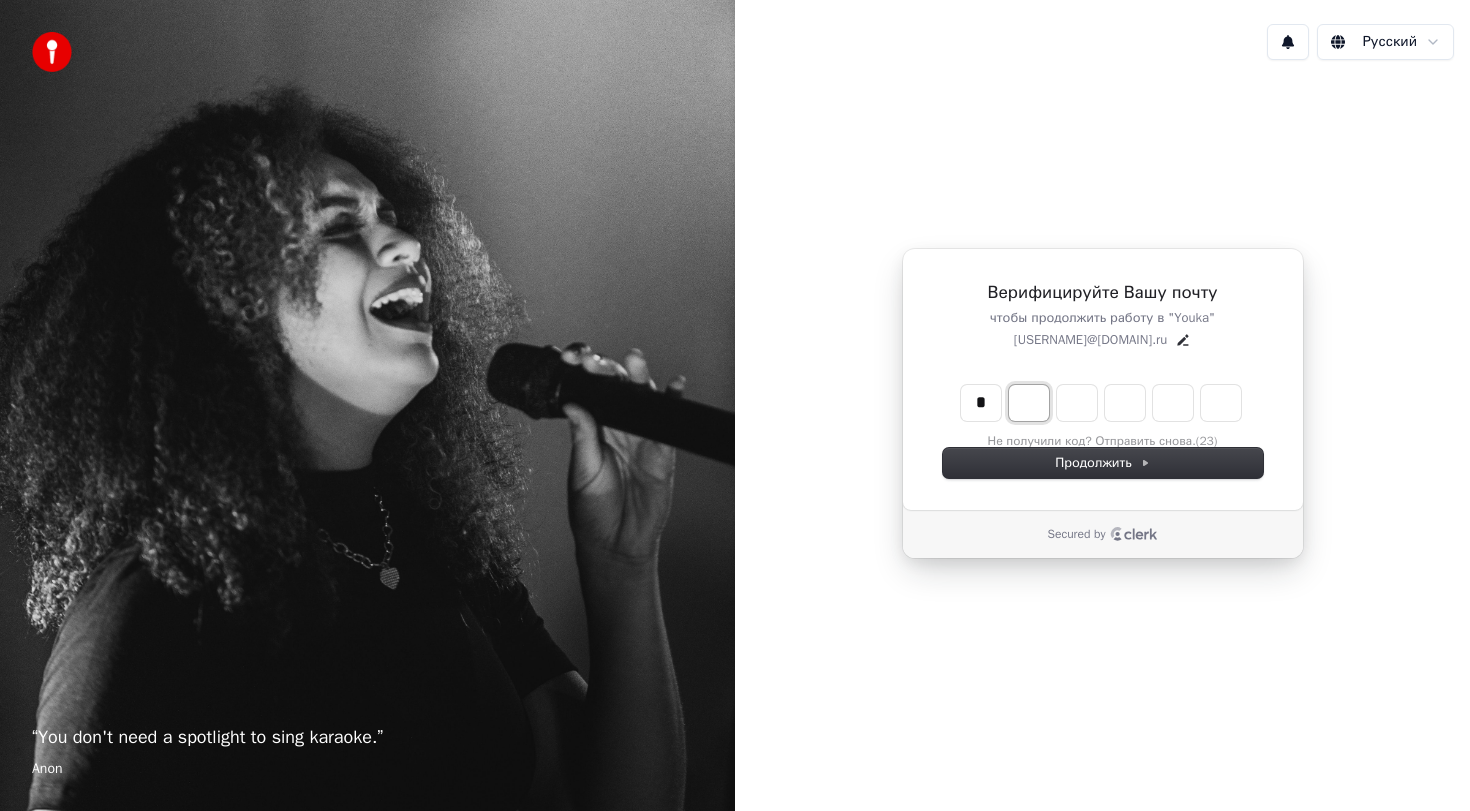 type on "*" 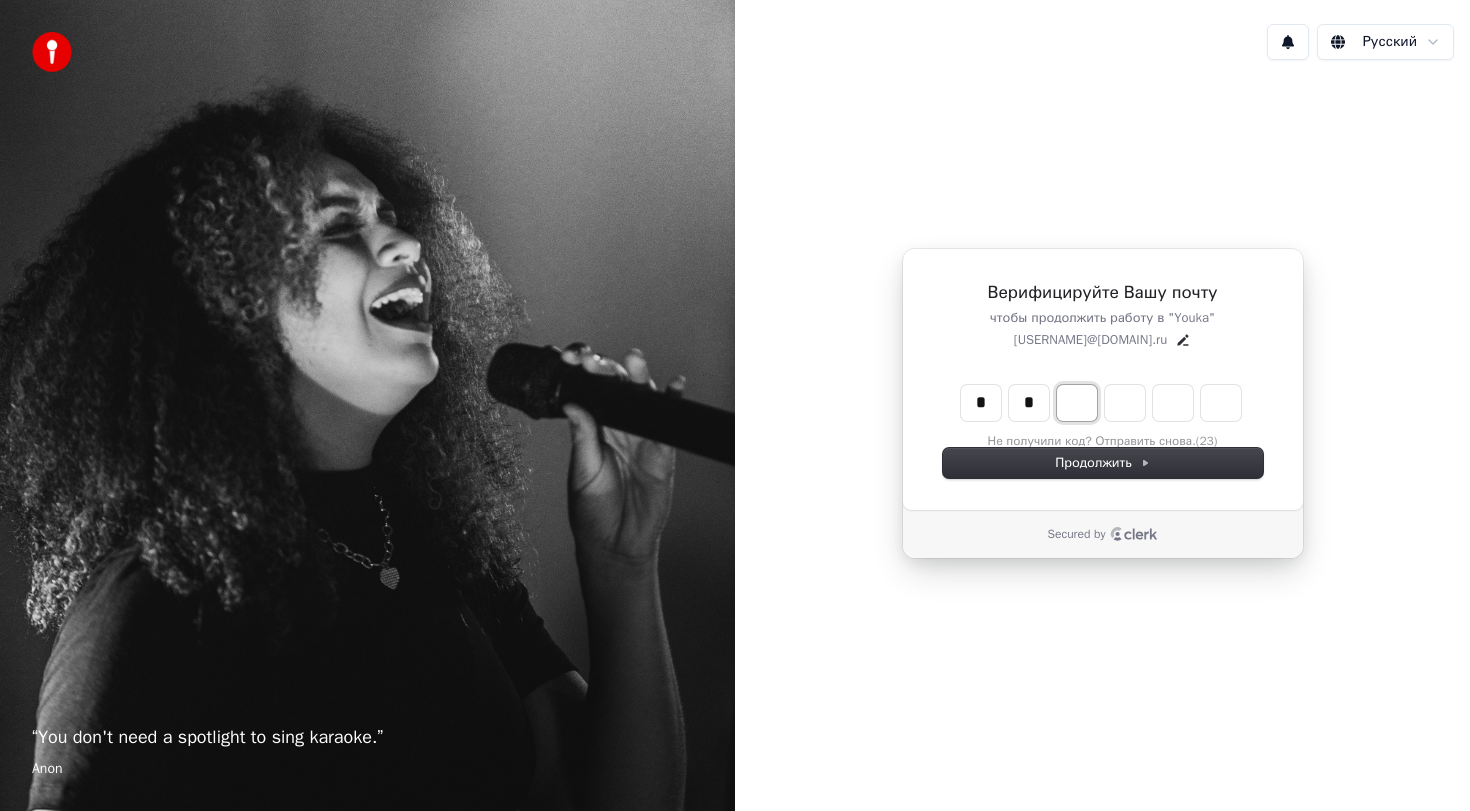 type on "*" 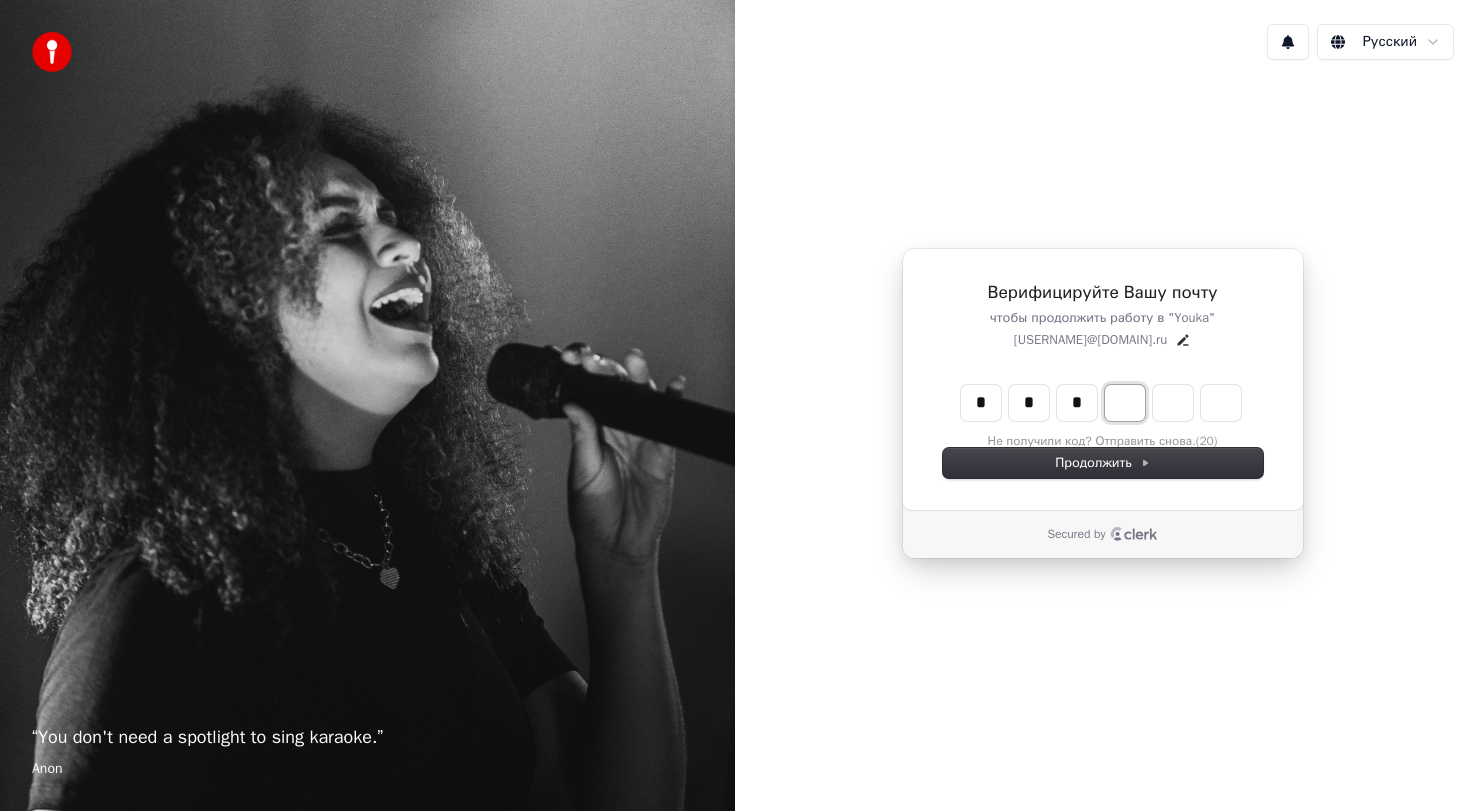 type on "*" 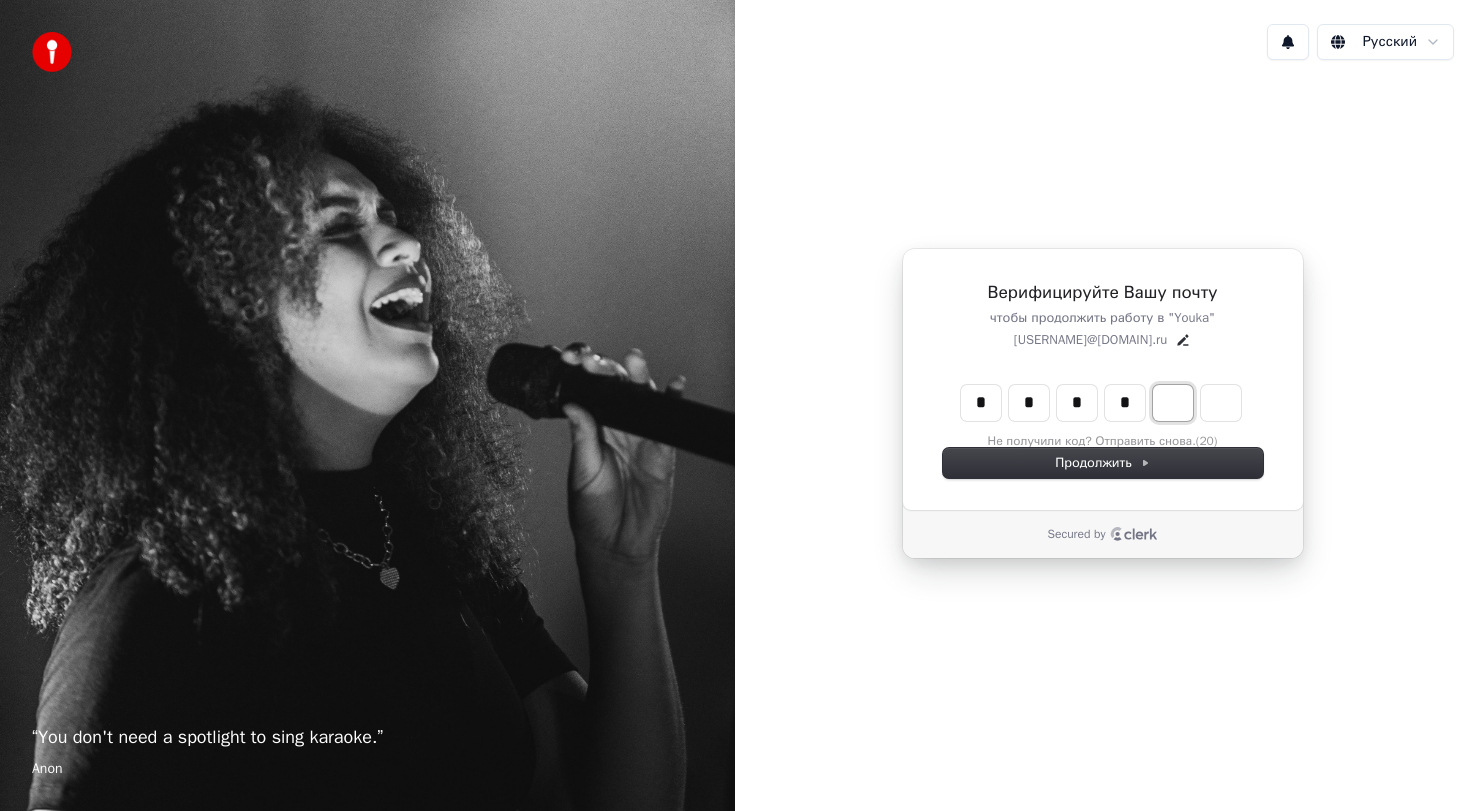 type on "*" 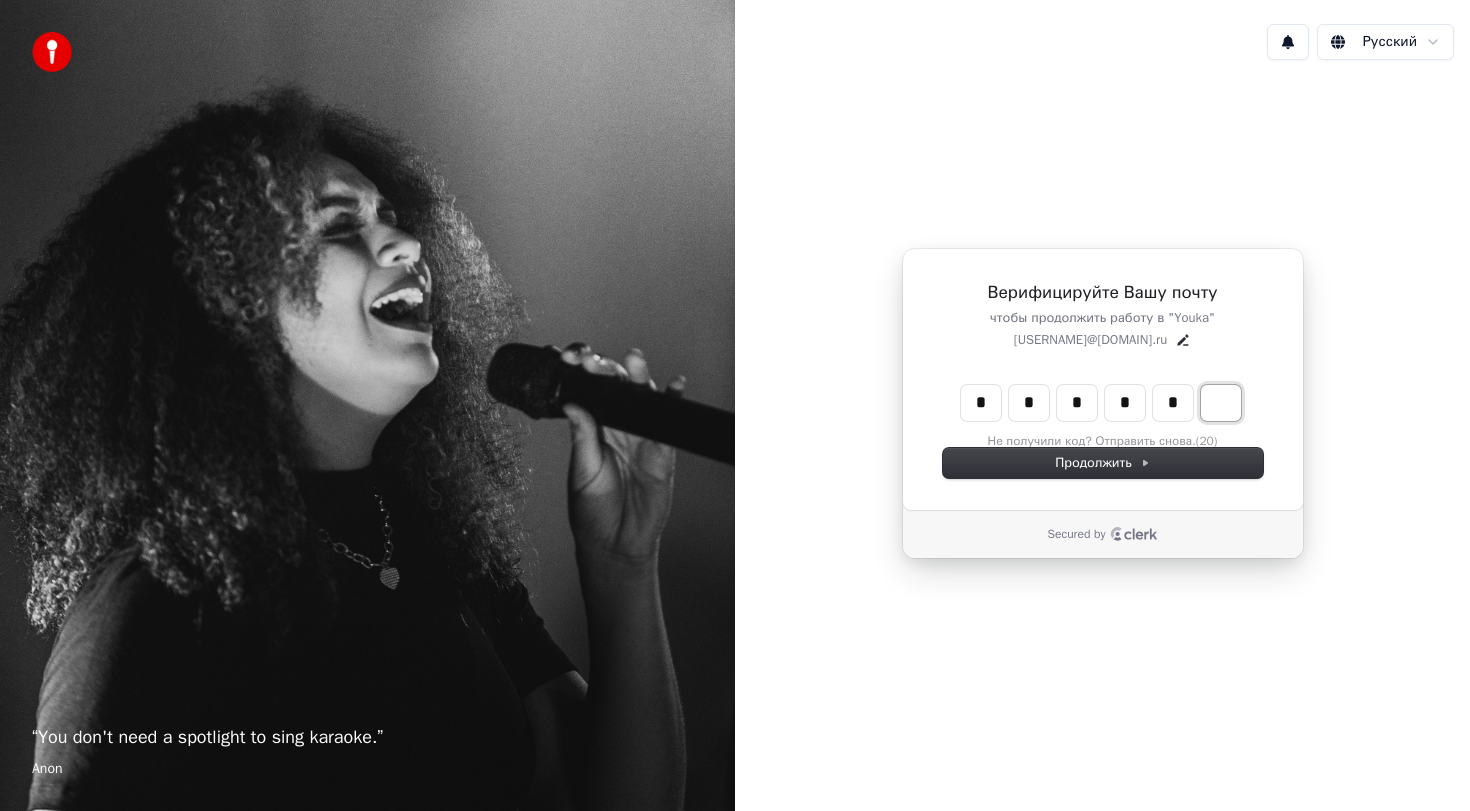 type on "*" 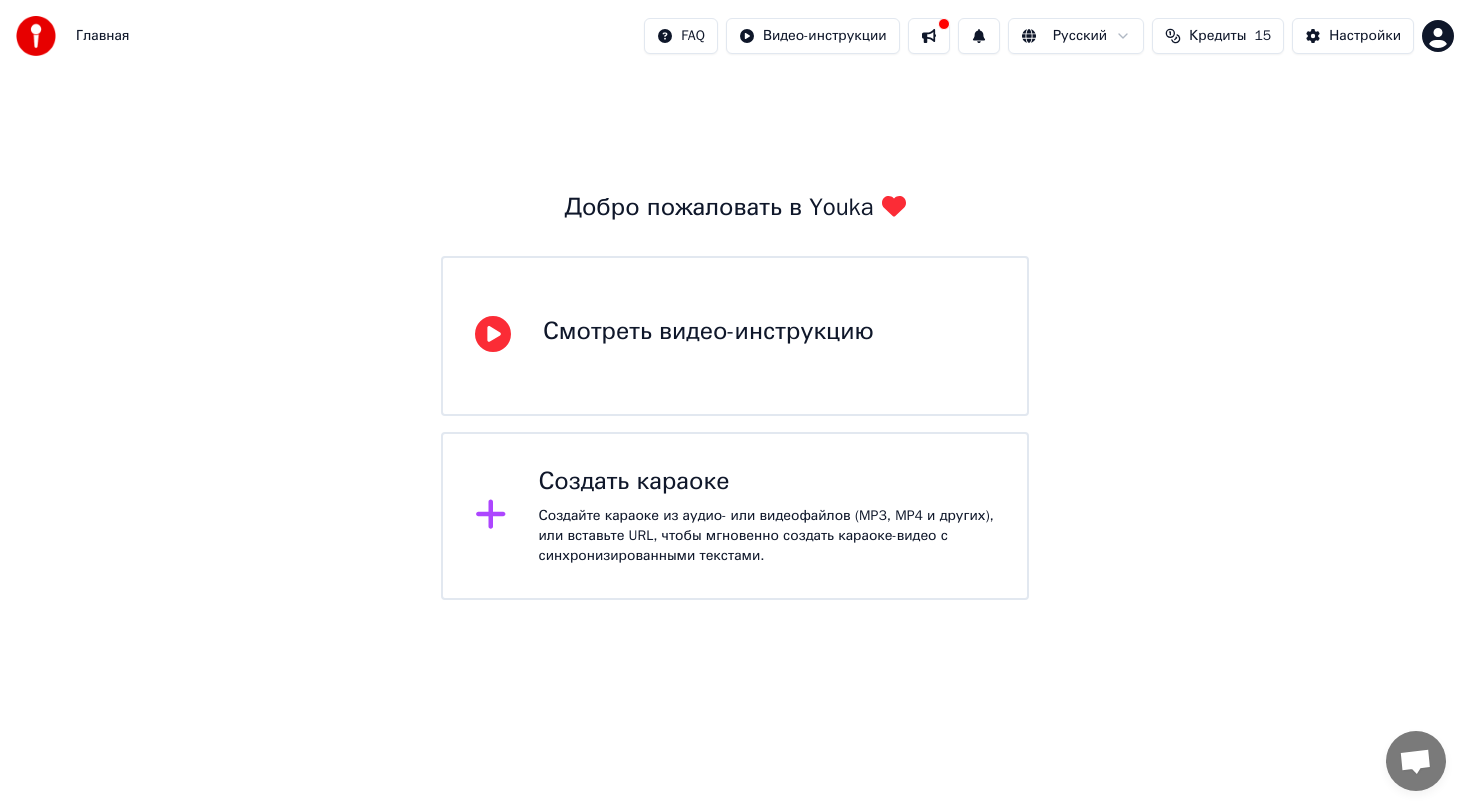 click at bounding box center (493, 334) 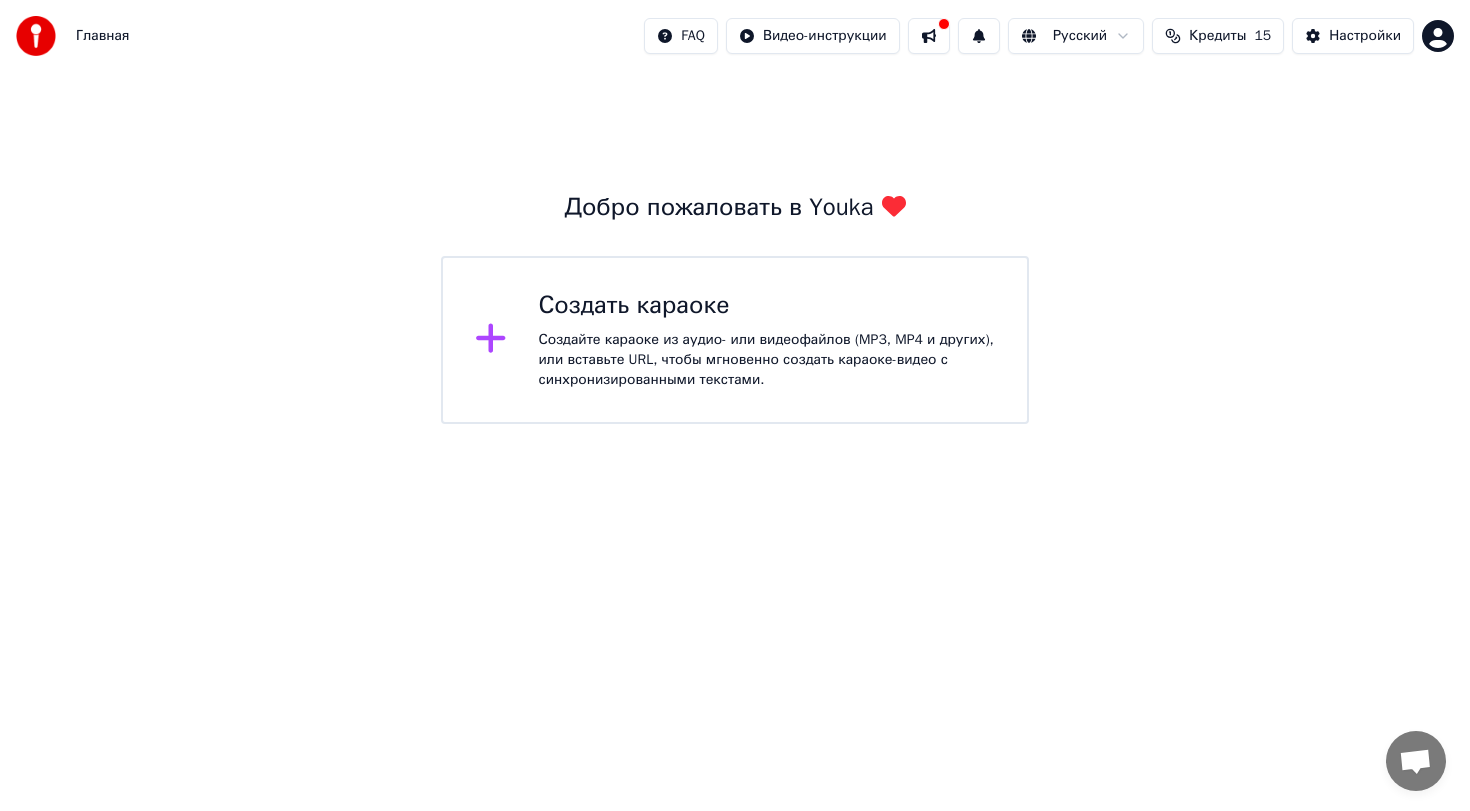 click at bounding box center (491, 338) 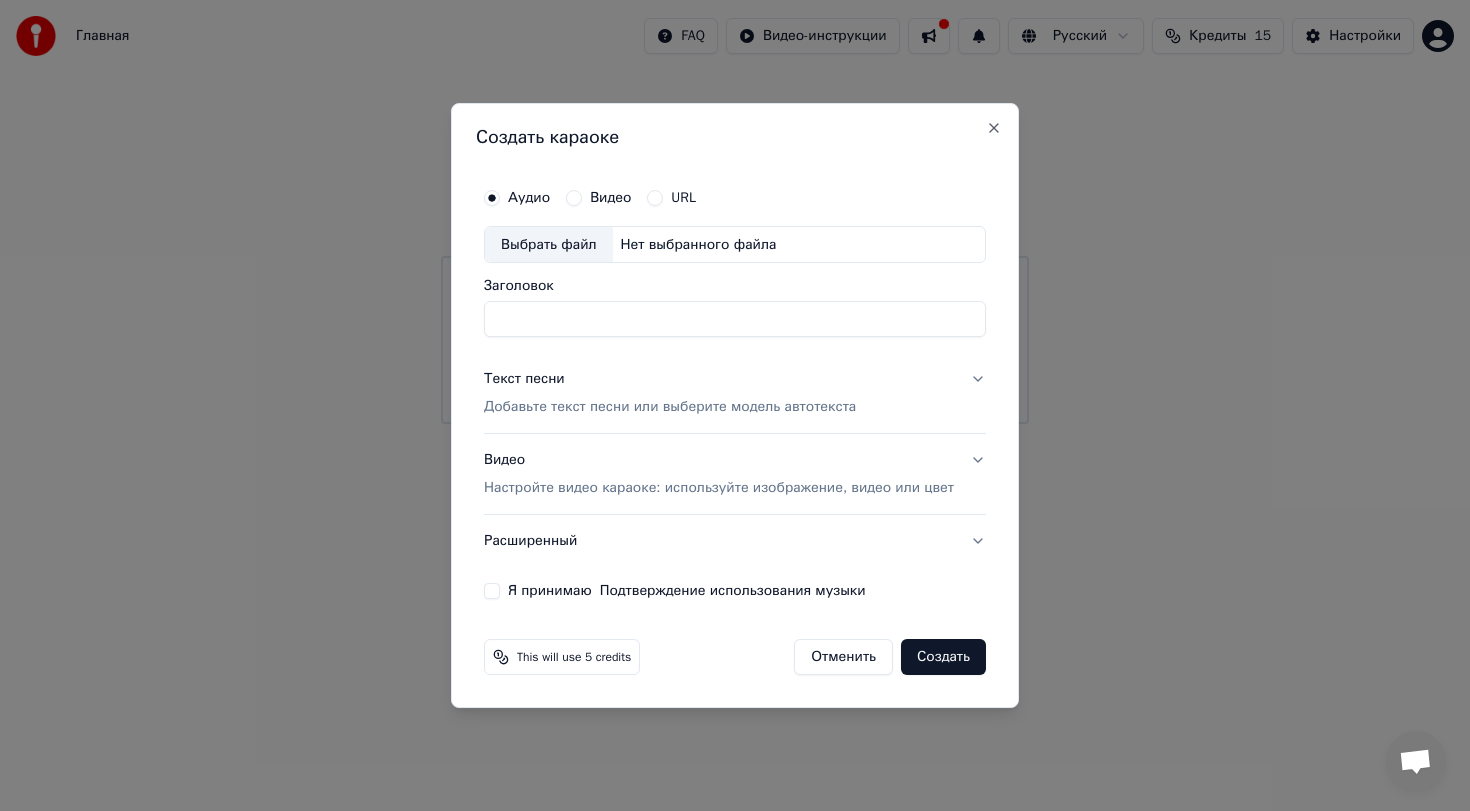 click on "Нет выбранного файла" at bounding box center [699, 245] 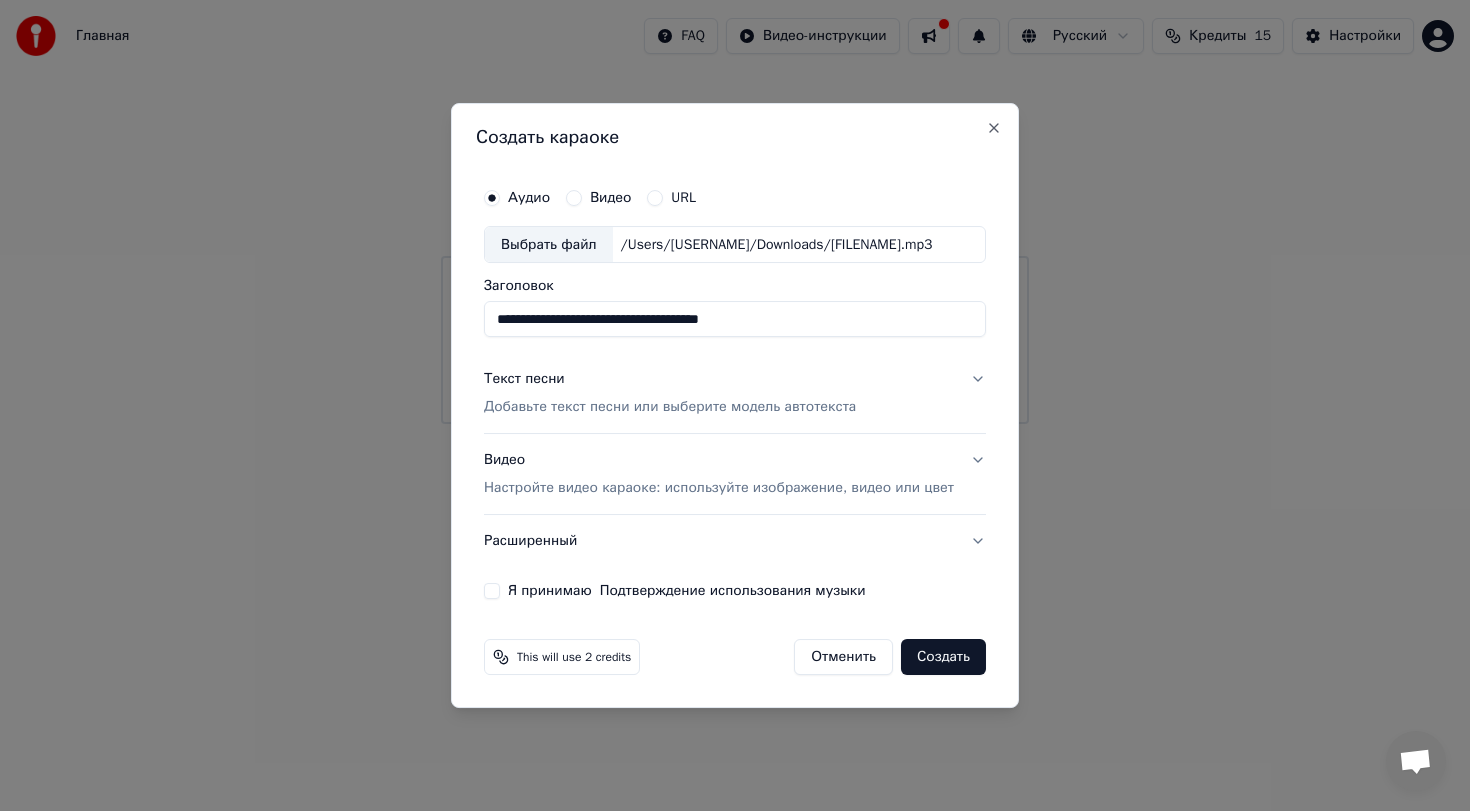 click on "**********" at bounding box center (735, 320) 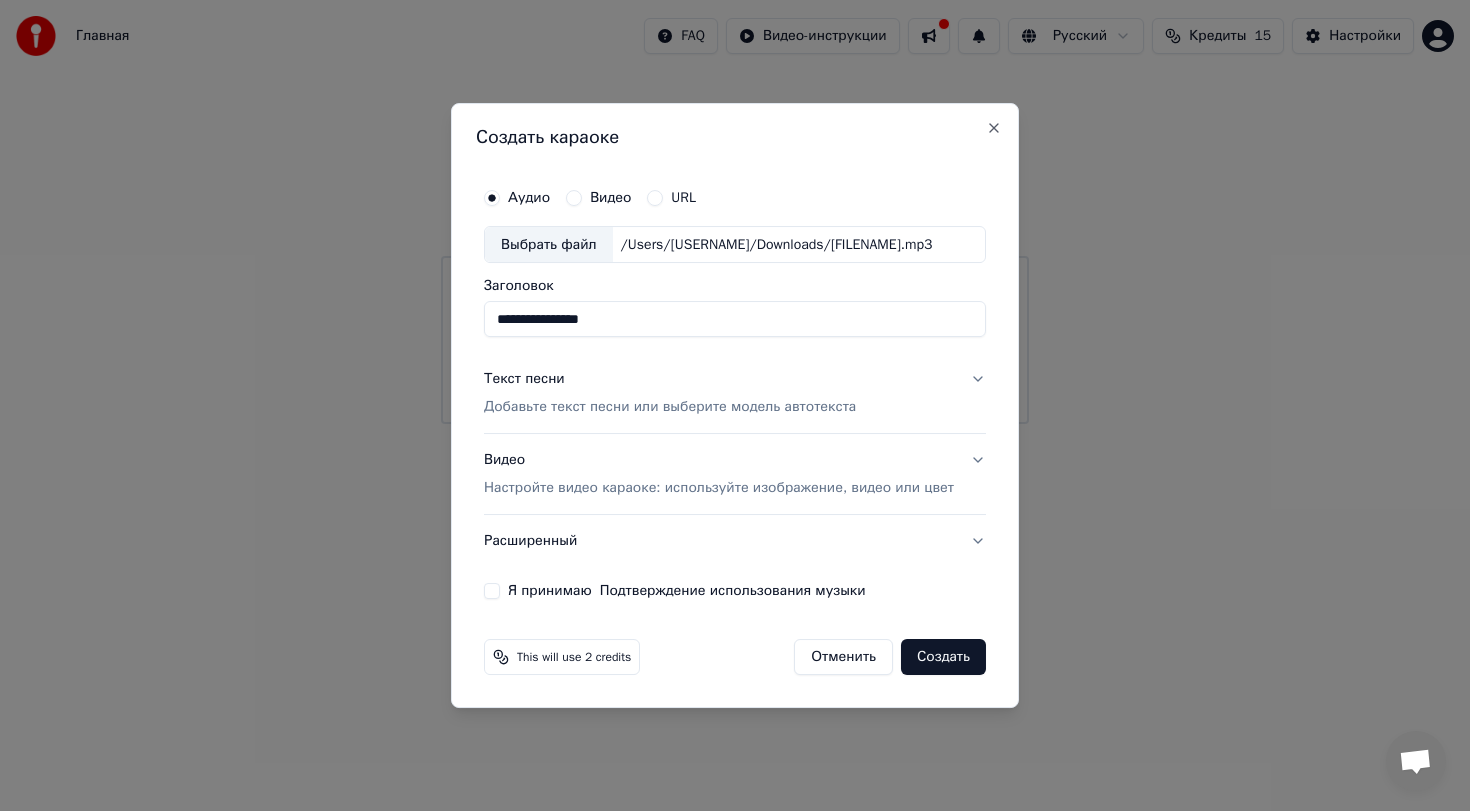type on "**********" 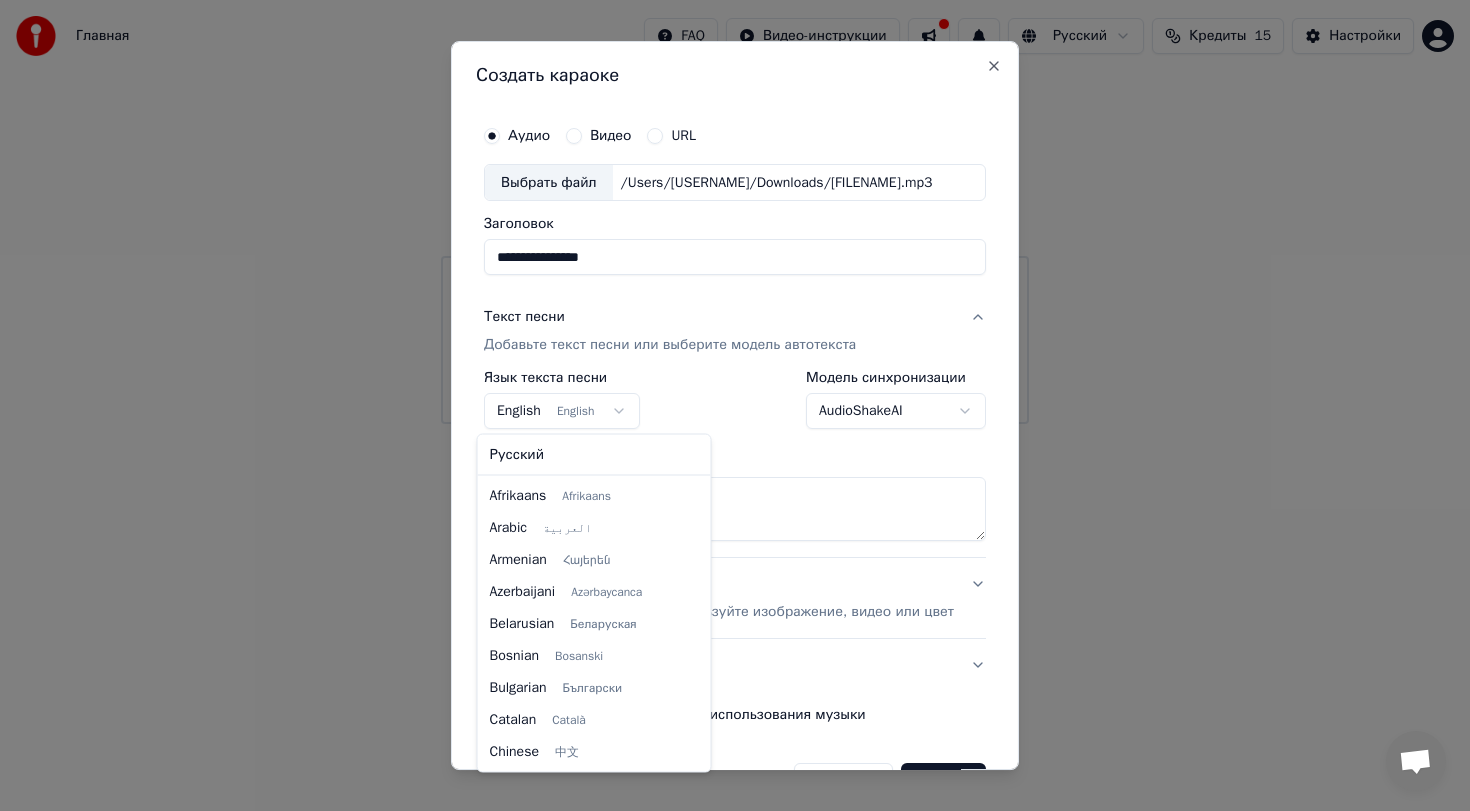 click on "**********" at bounding box center (735, 212) 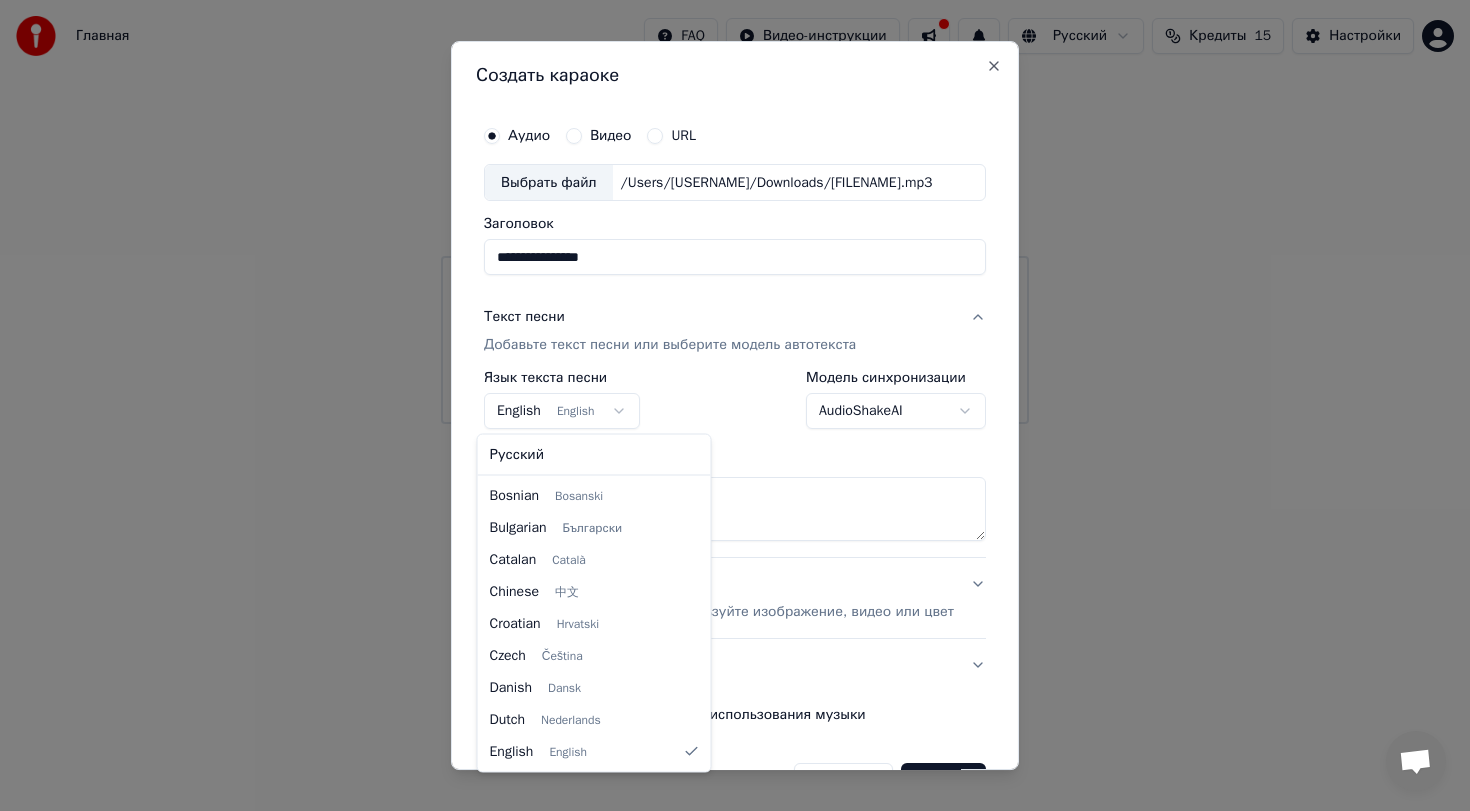 click on "**********" at bounding box center [735, 212] 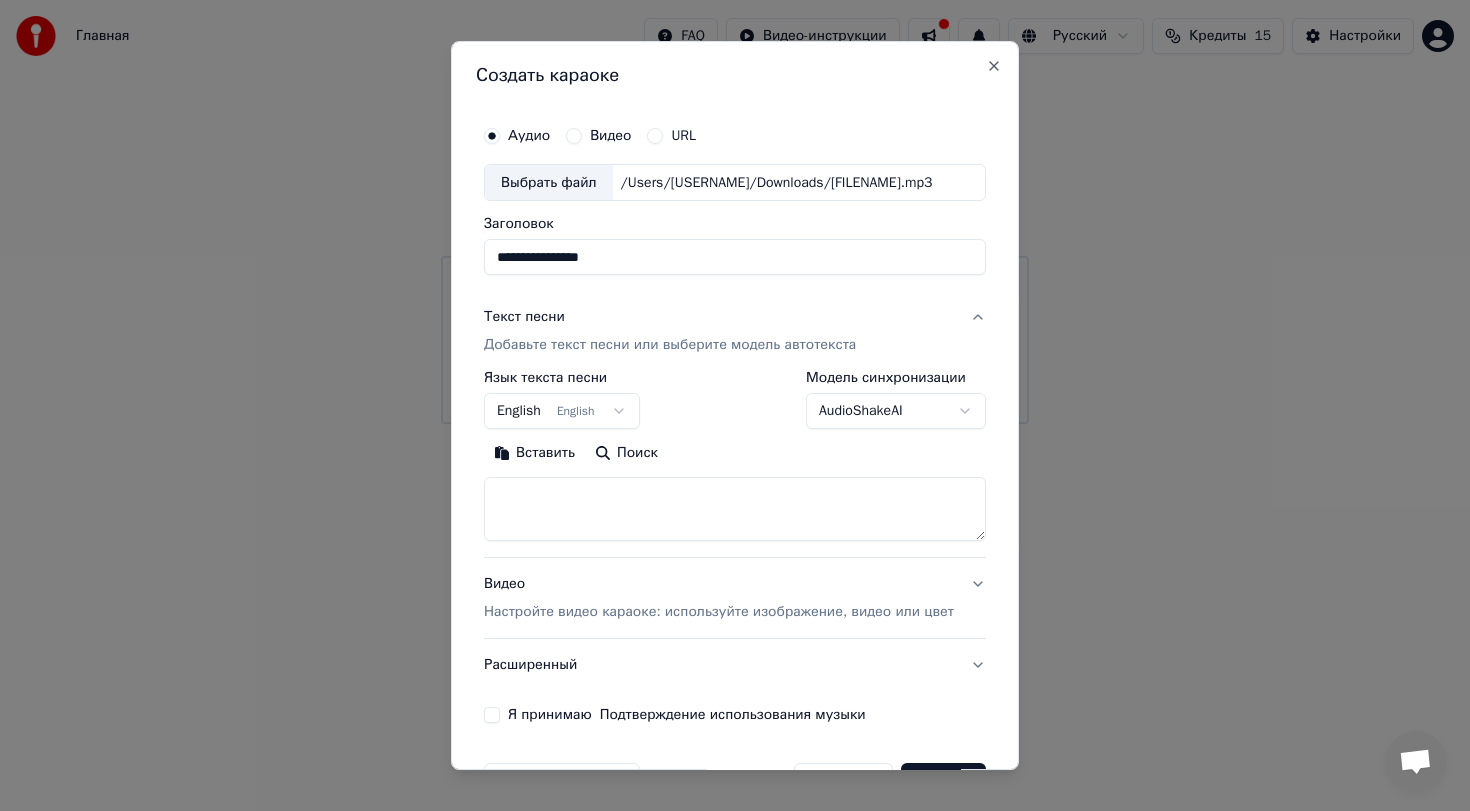 click on "**********" at bounding box center [735, 212] 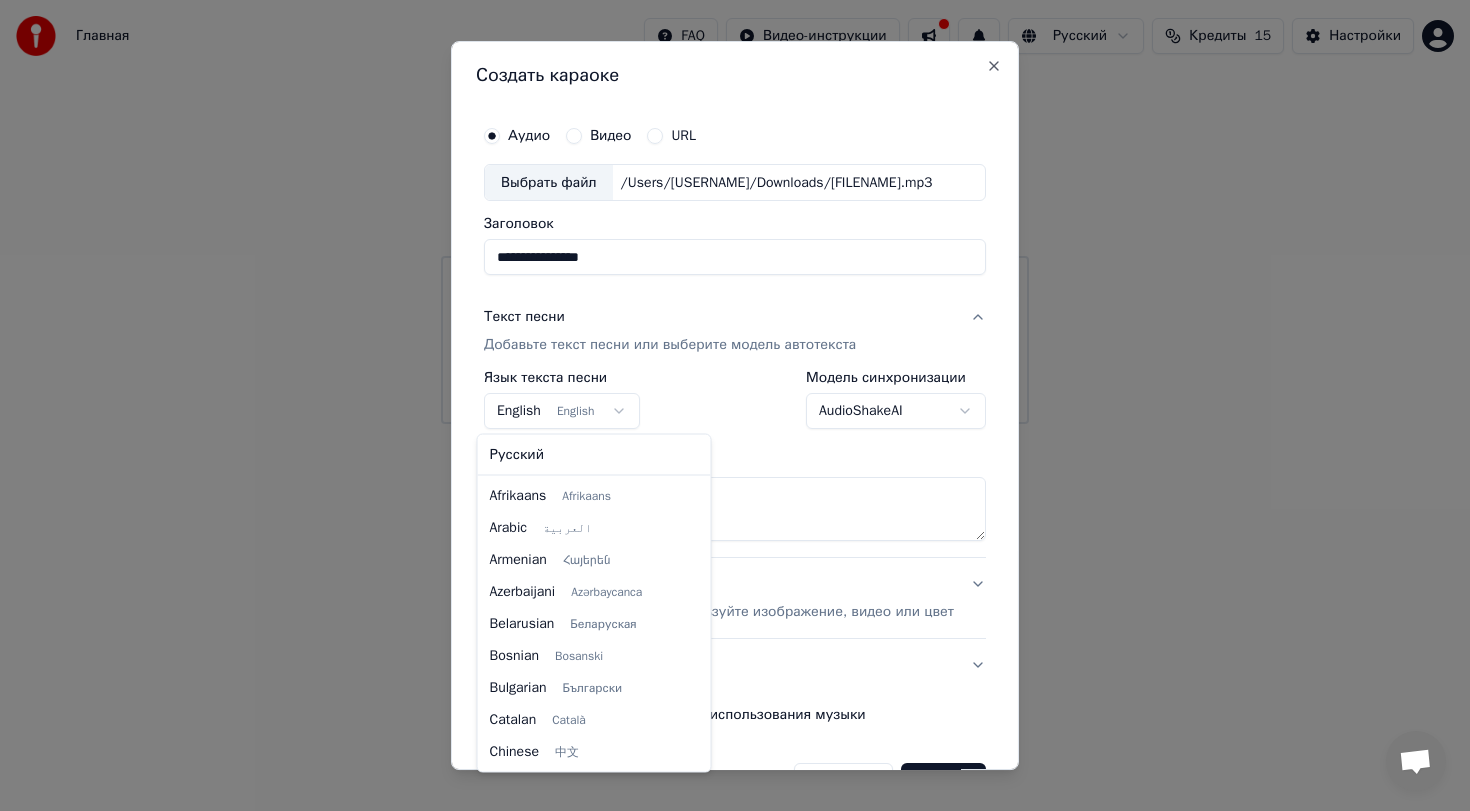 scroll, scrollTop: 160, scrollLeft: 0, axis: vertical 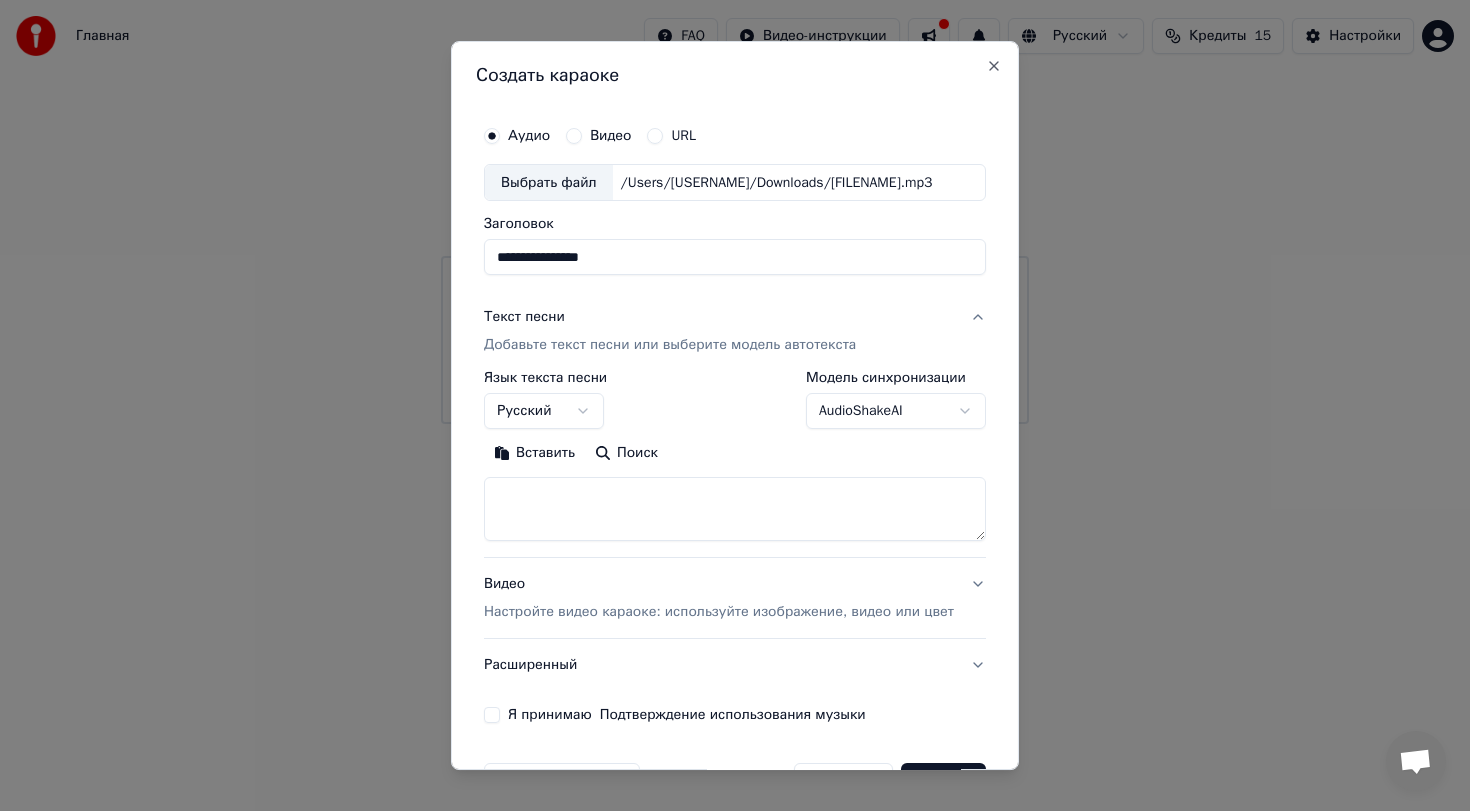 click at bounding box center (735, 510) 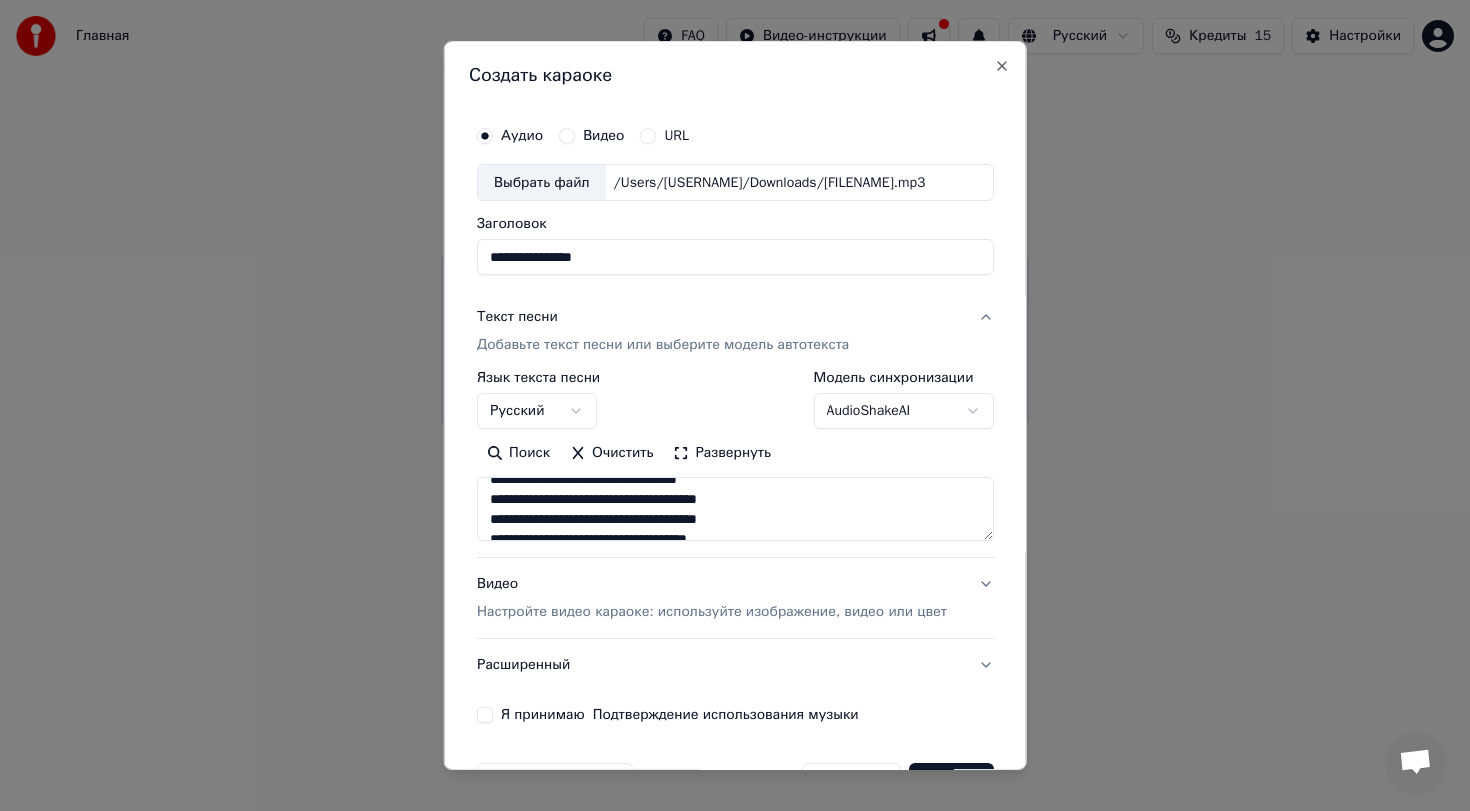 scroll, scrollTop: 0, scrollLeft: 0, axis: both 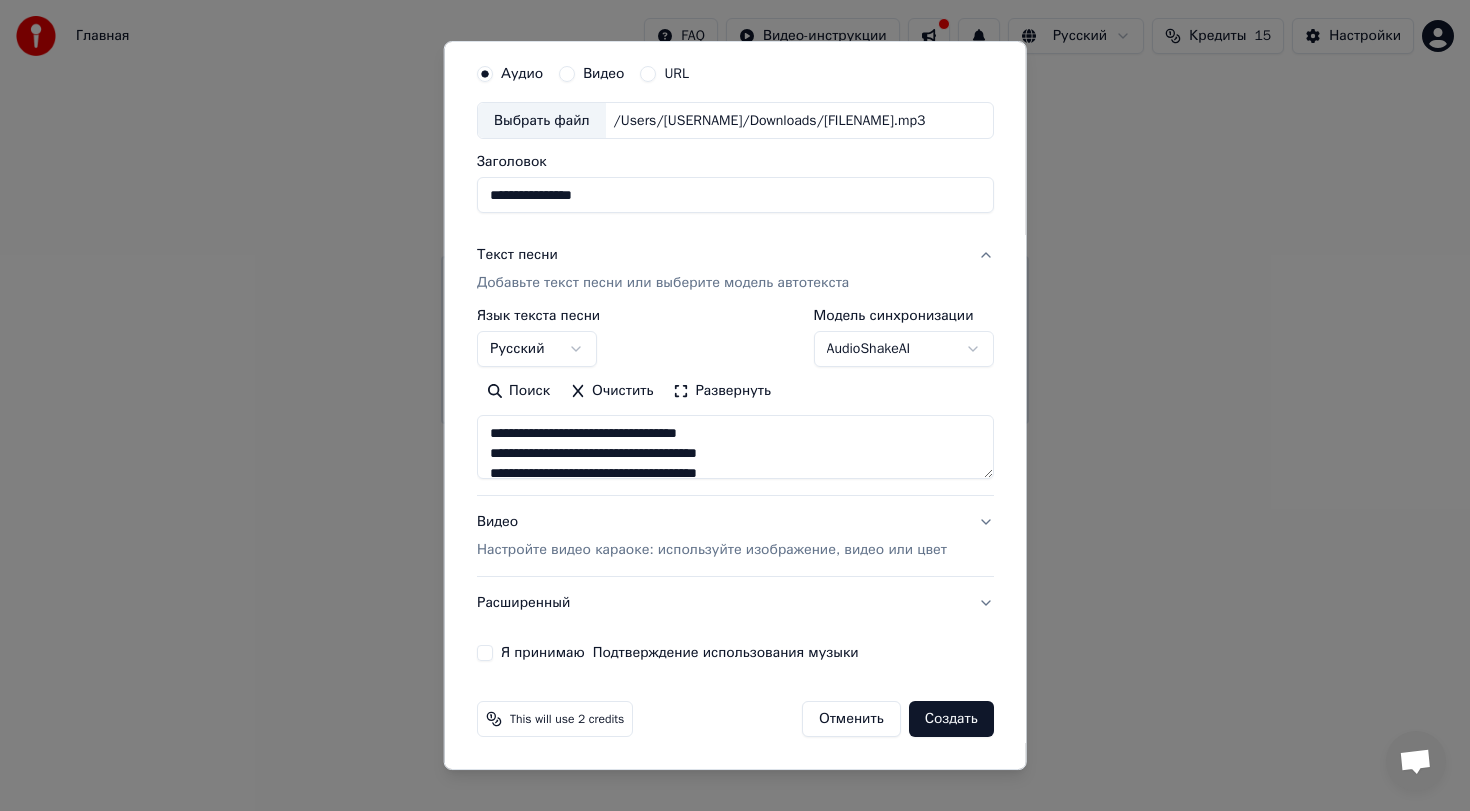 type on "**********" 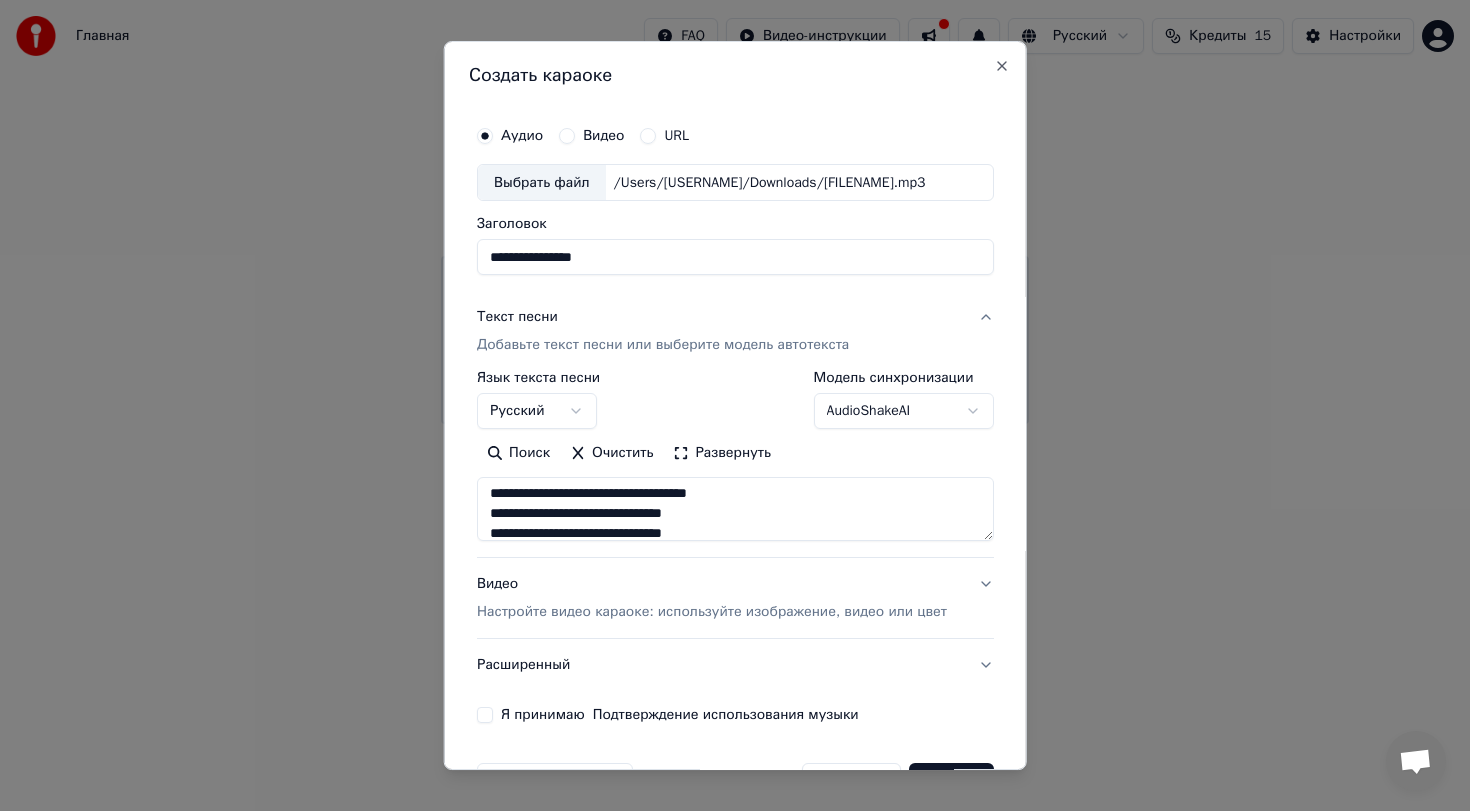 scroll, scrollTop: 314, scrollLeft: 0, axis: vertical 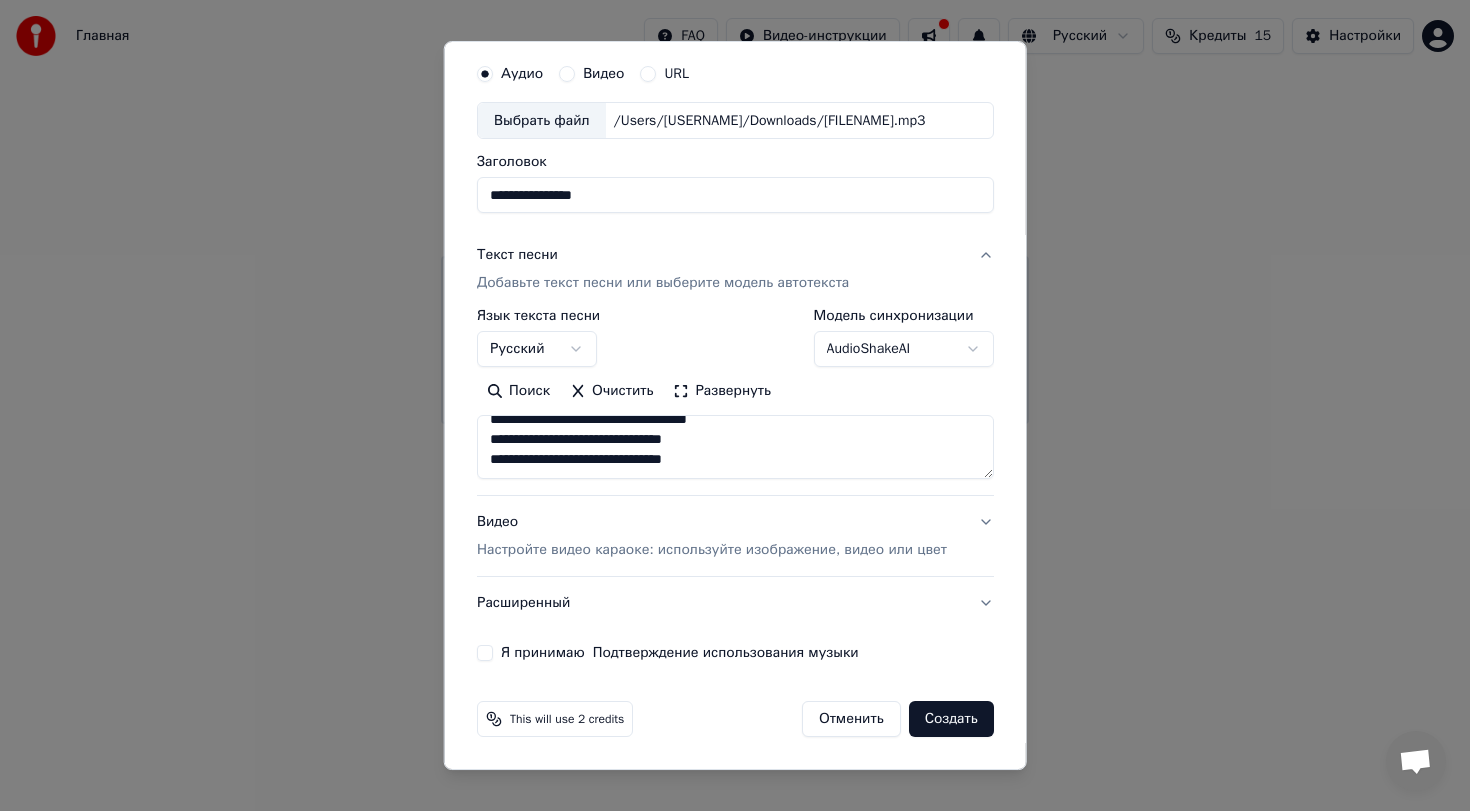 click on "Расширенный" at bounding box center [735, 603] 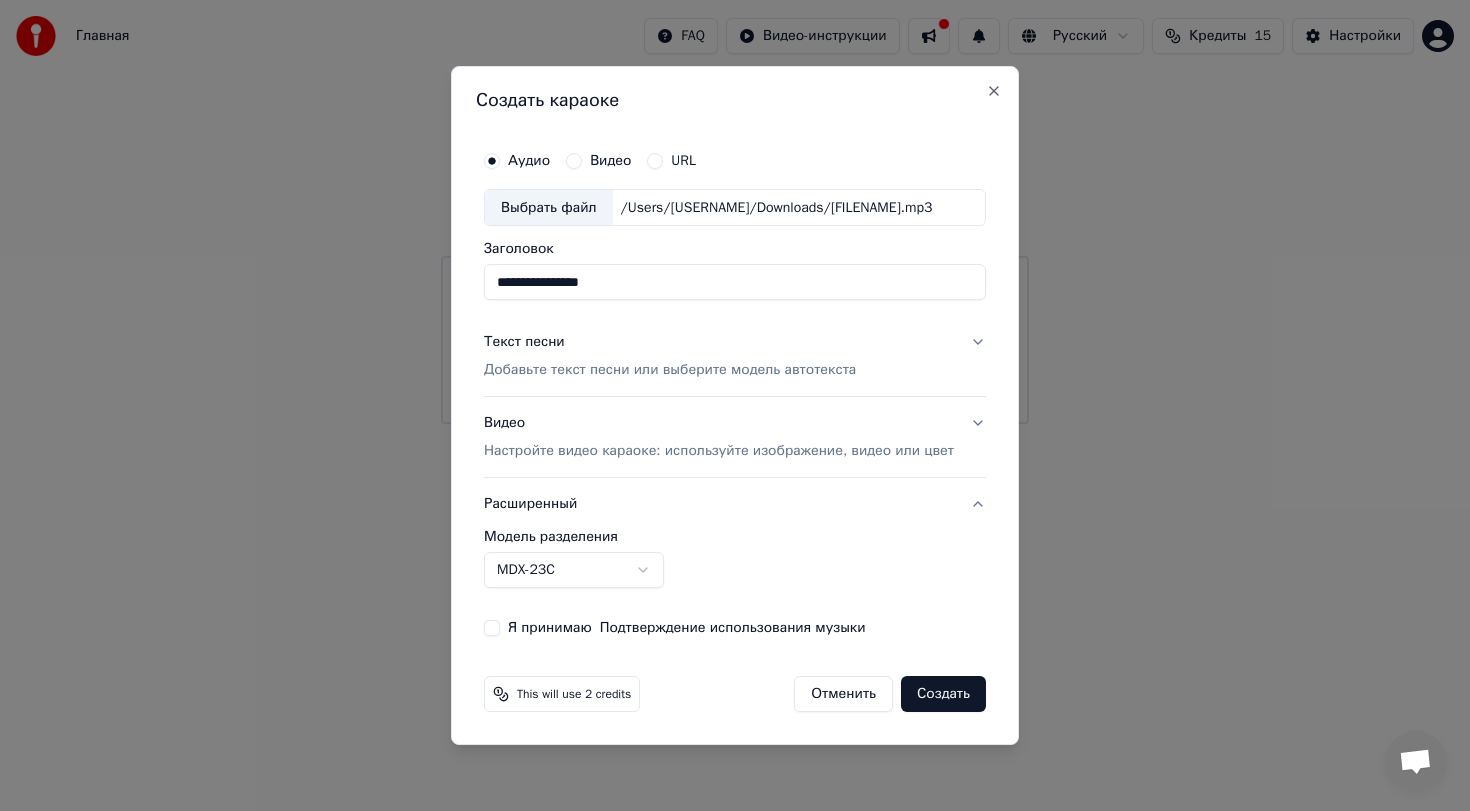 click on "Настройте видео караоке: используйте изображение, видео или цвет" at bounding box center [719, 451] 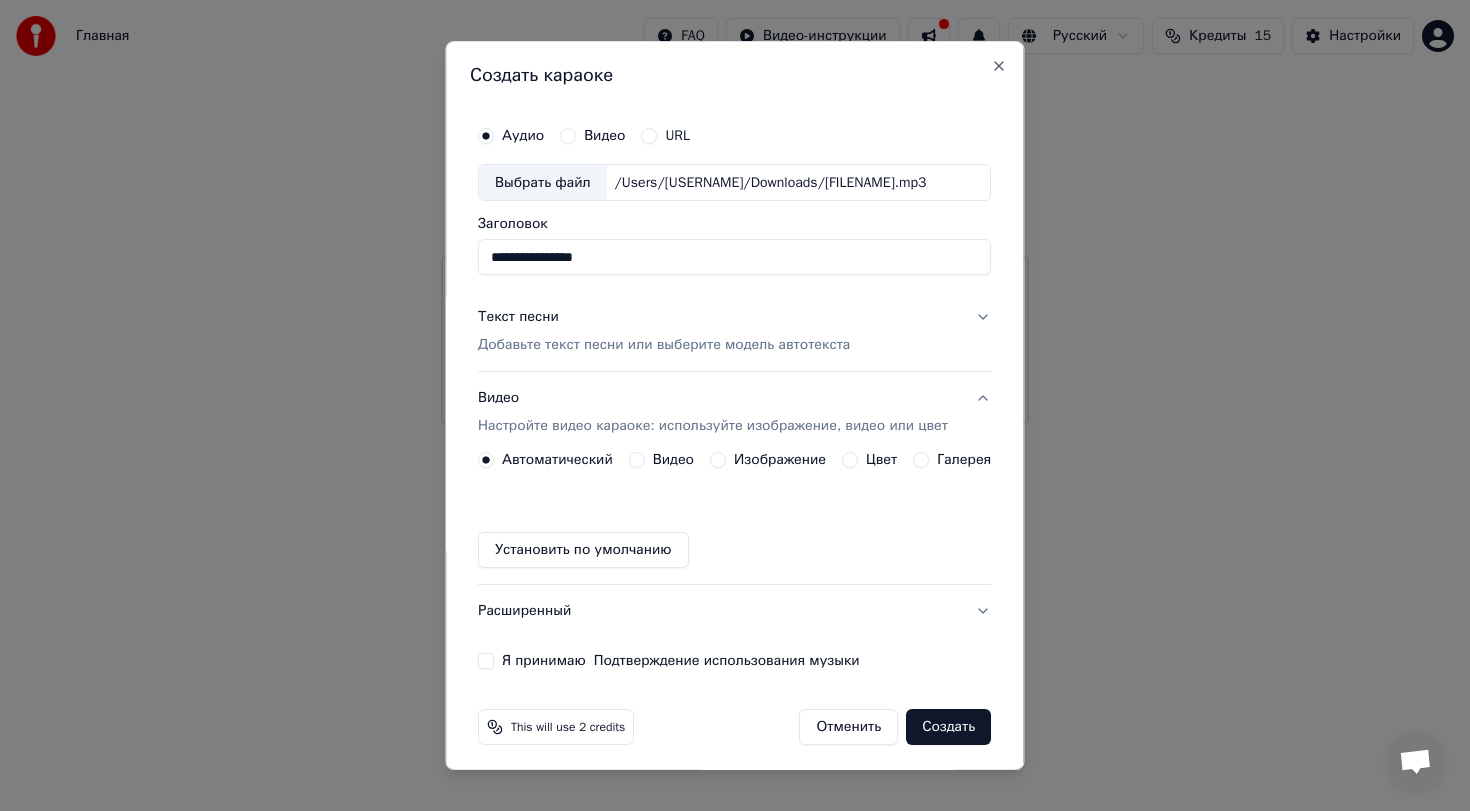 click on "Изображение" at bounding box center (768, 460) 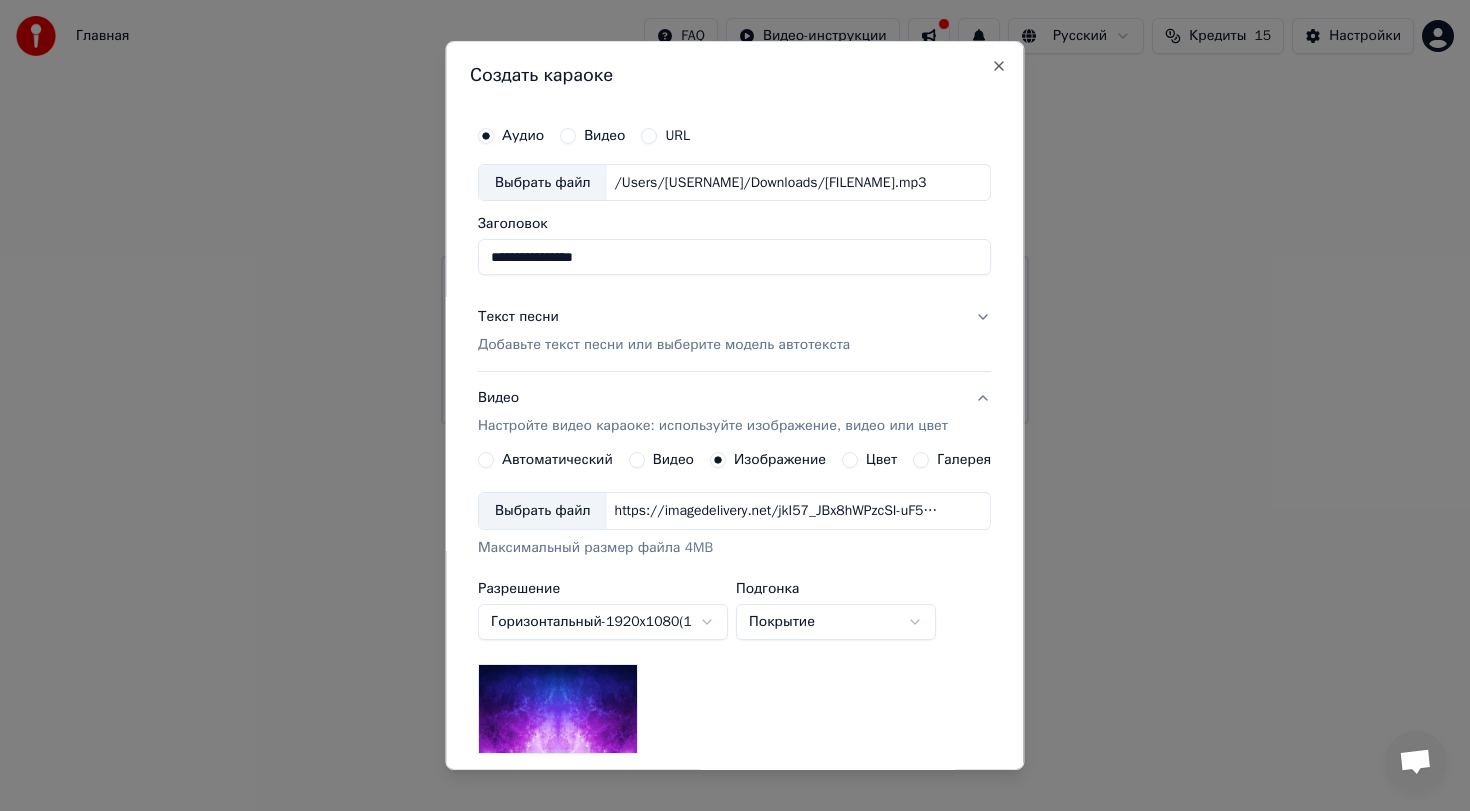 click on "Выбрать файл" at bounding box center (543, 511) 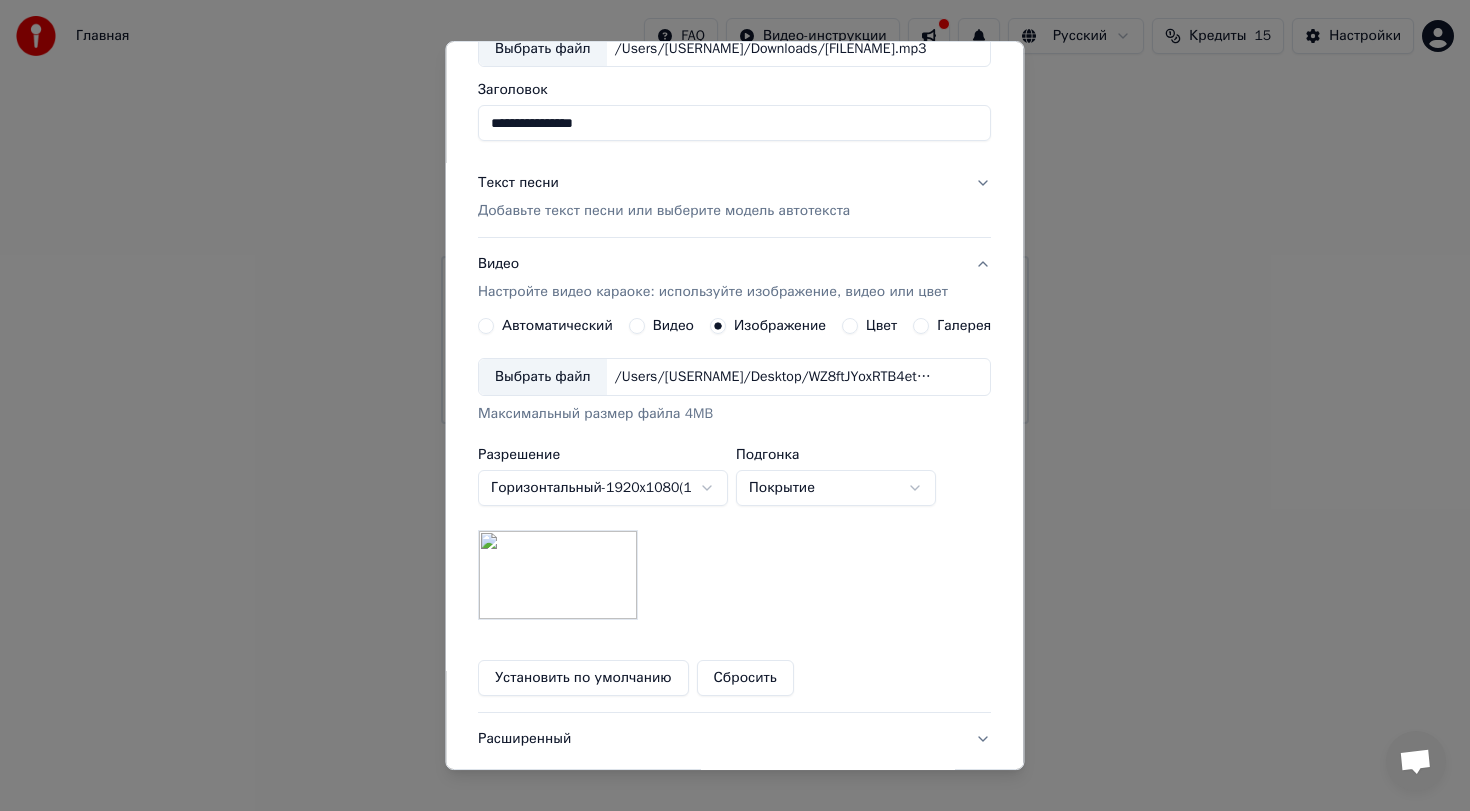 scroll, scrollTop: 164, scrollLeft: 0, axis: vertical 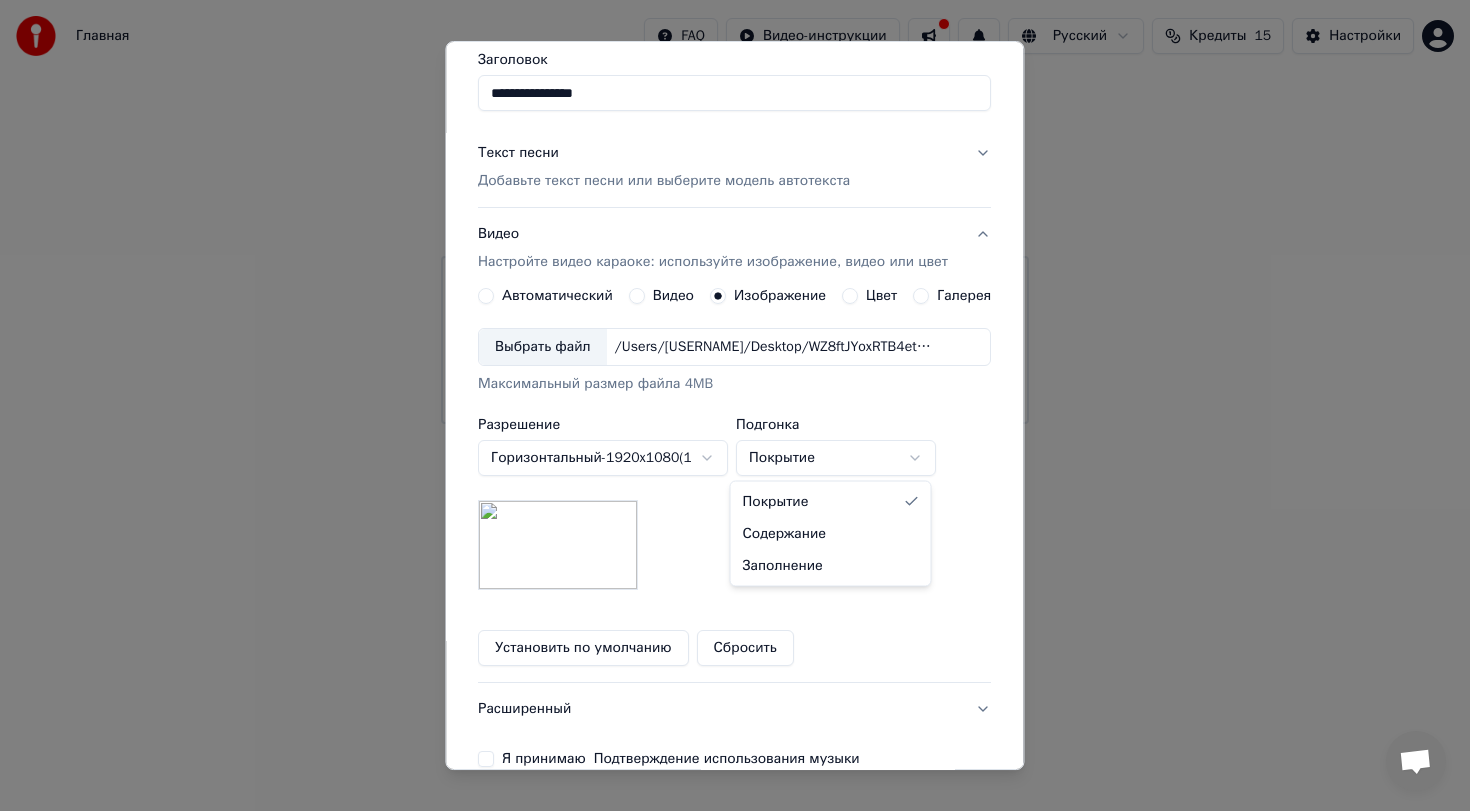 click on "**********" at bounding box center [735, 212] 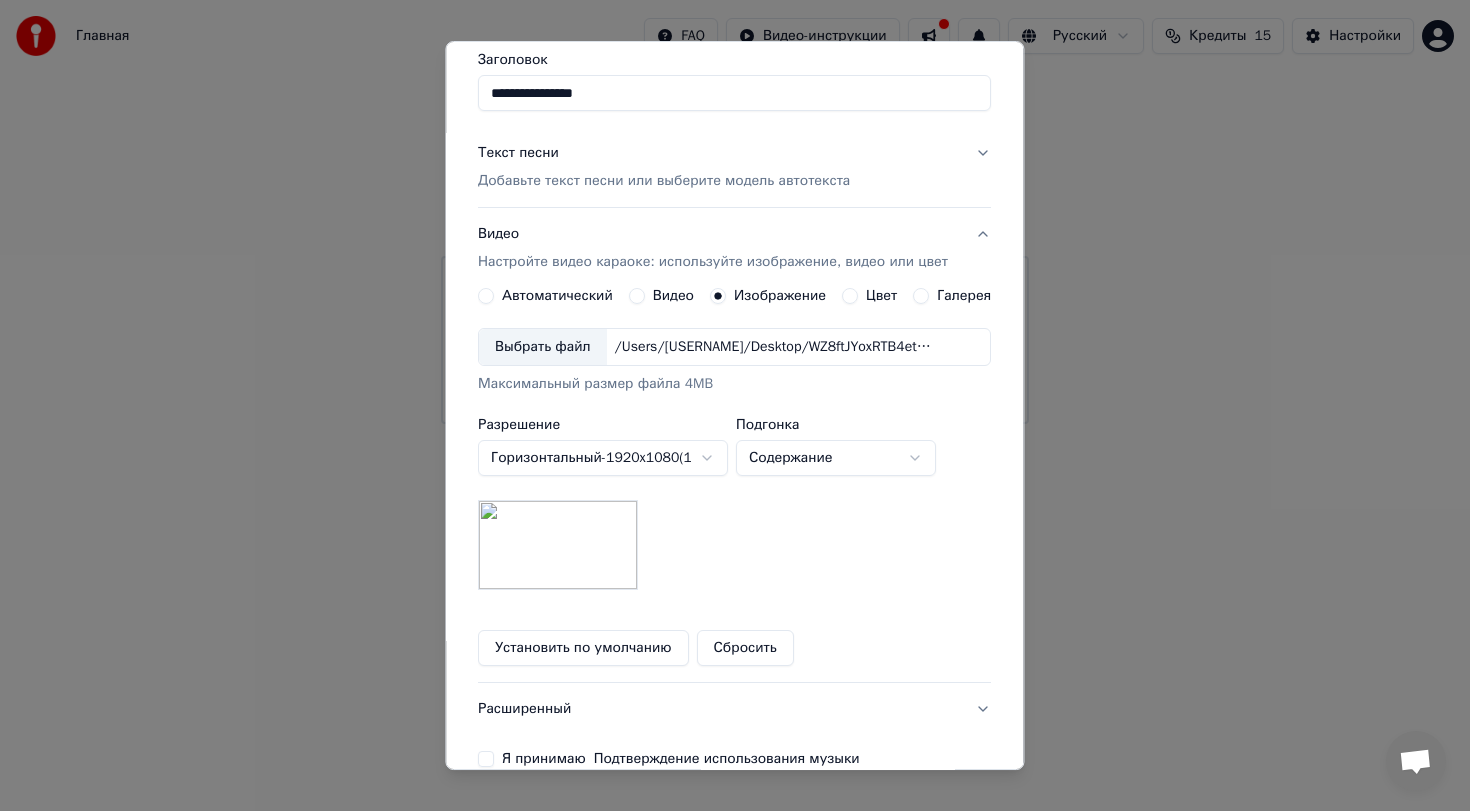click on "**********" at bounding box center (735, 212) 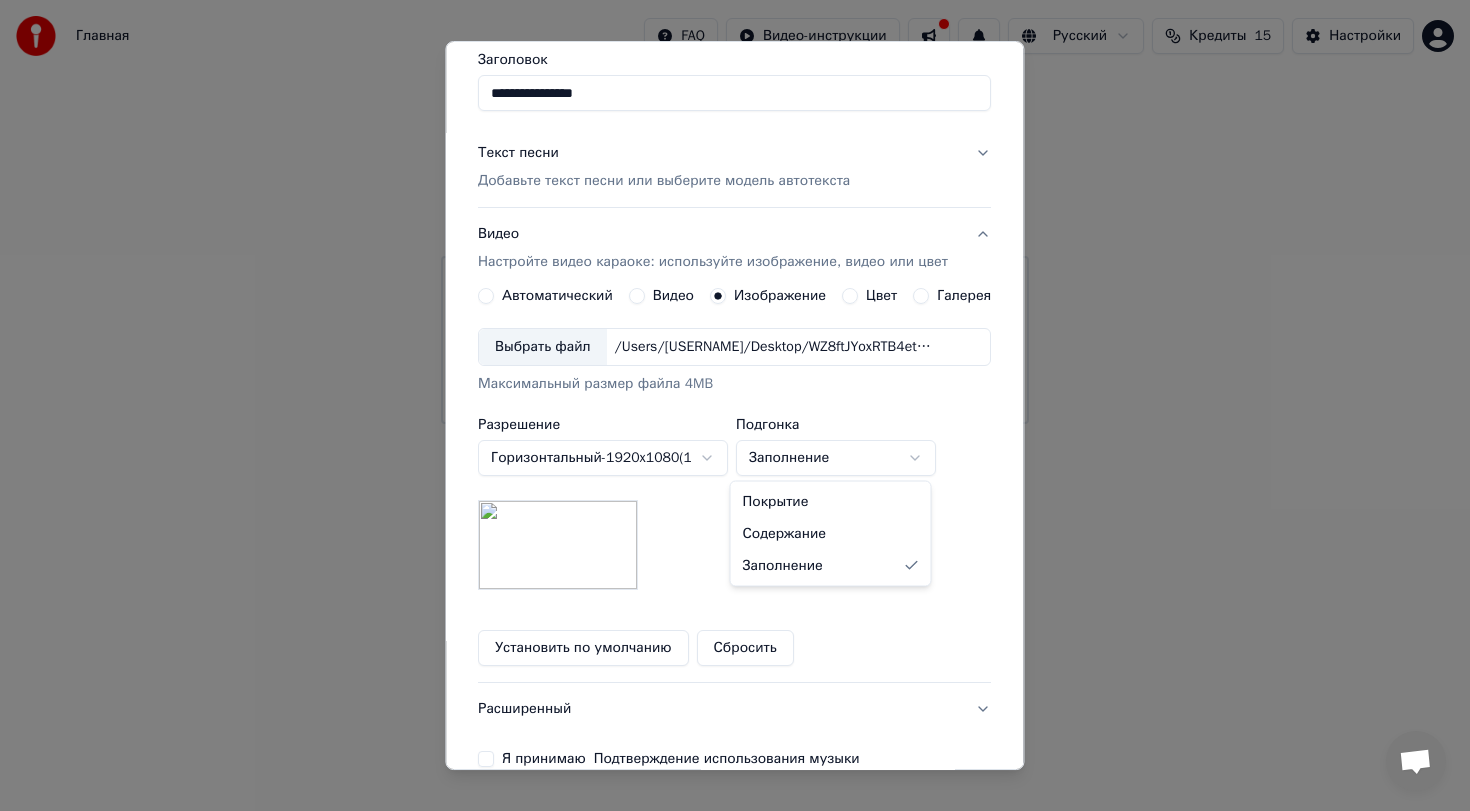 click on "**********" at bounding box center [735, 212] 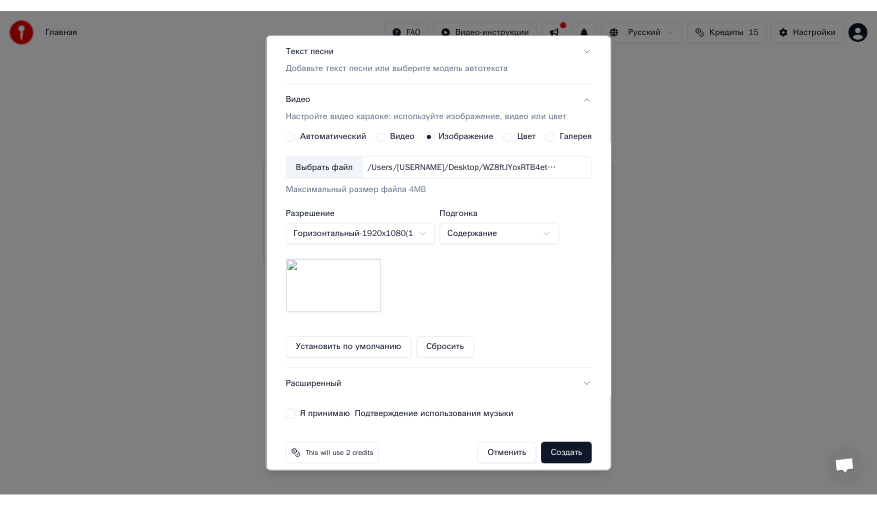 scroll, scrollTop: 270, scrollLeft: 0, axis: vertical 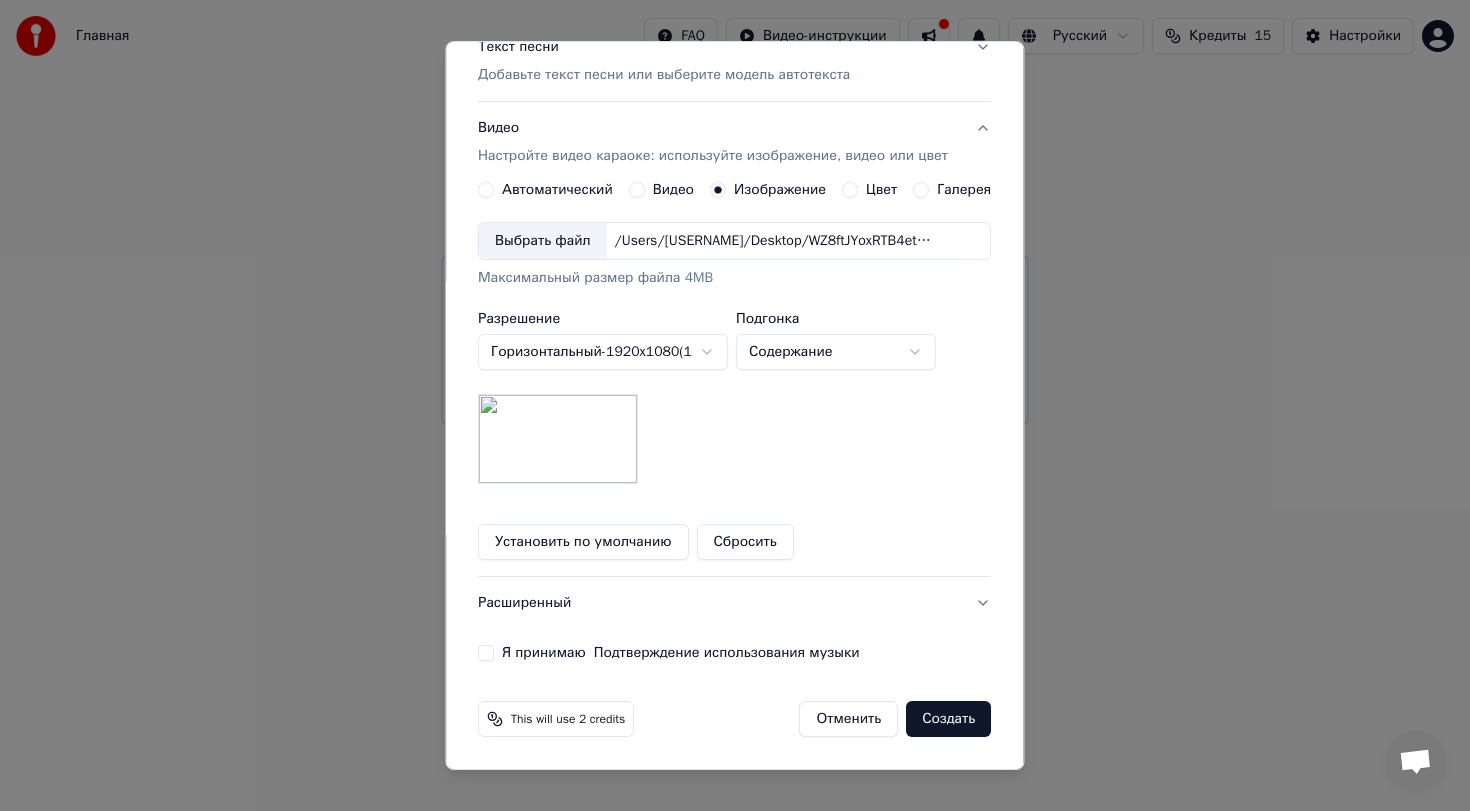 click on "Я принимаю   Подтверждение использования музыки" at bounding box center (486, 653) 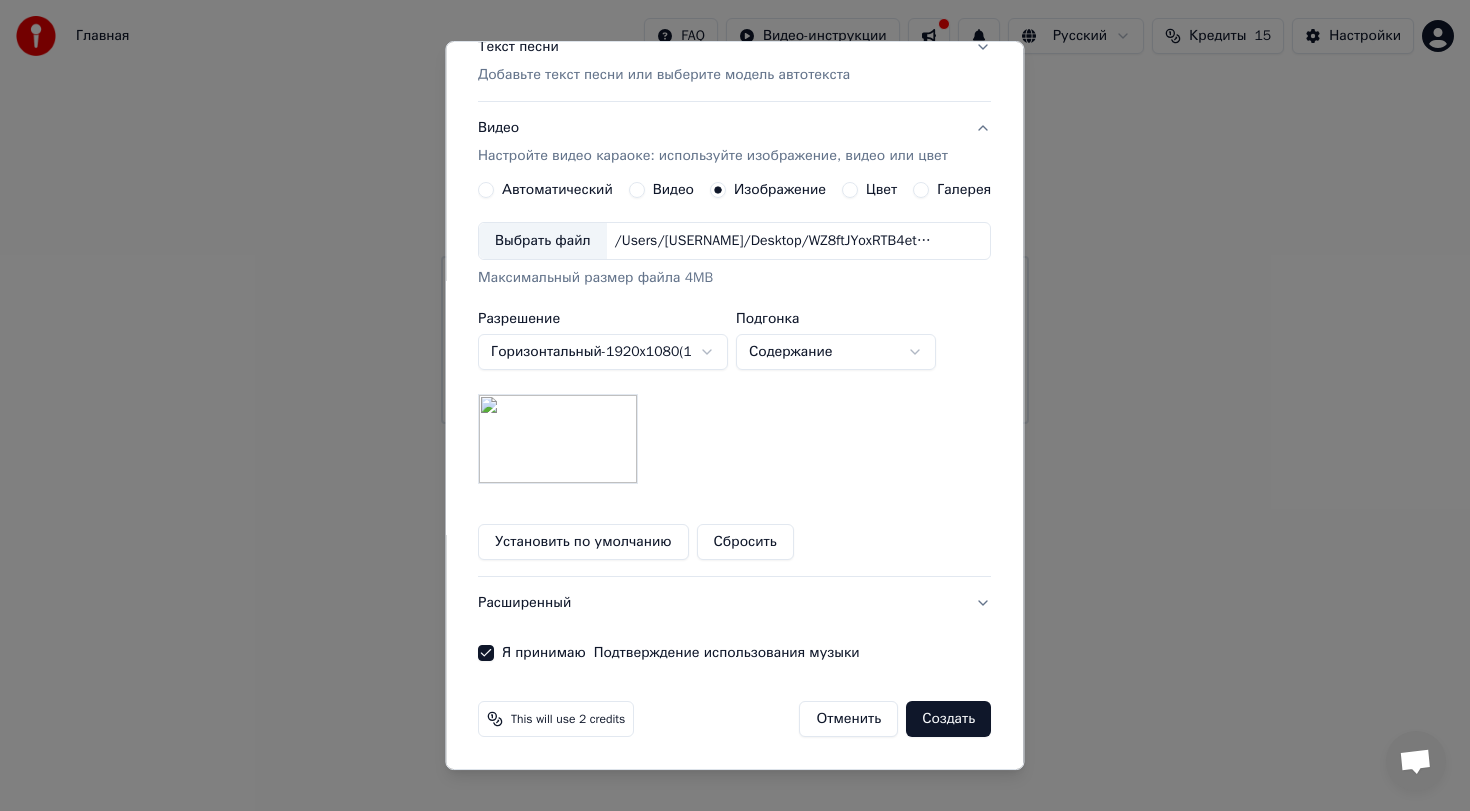 click on "Создать" at bounding box center (949, 719) 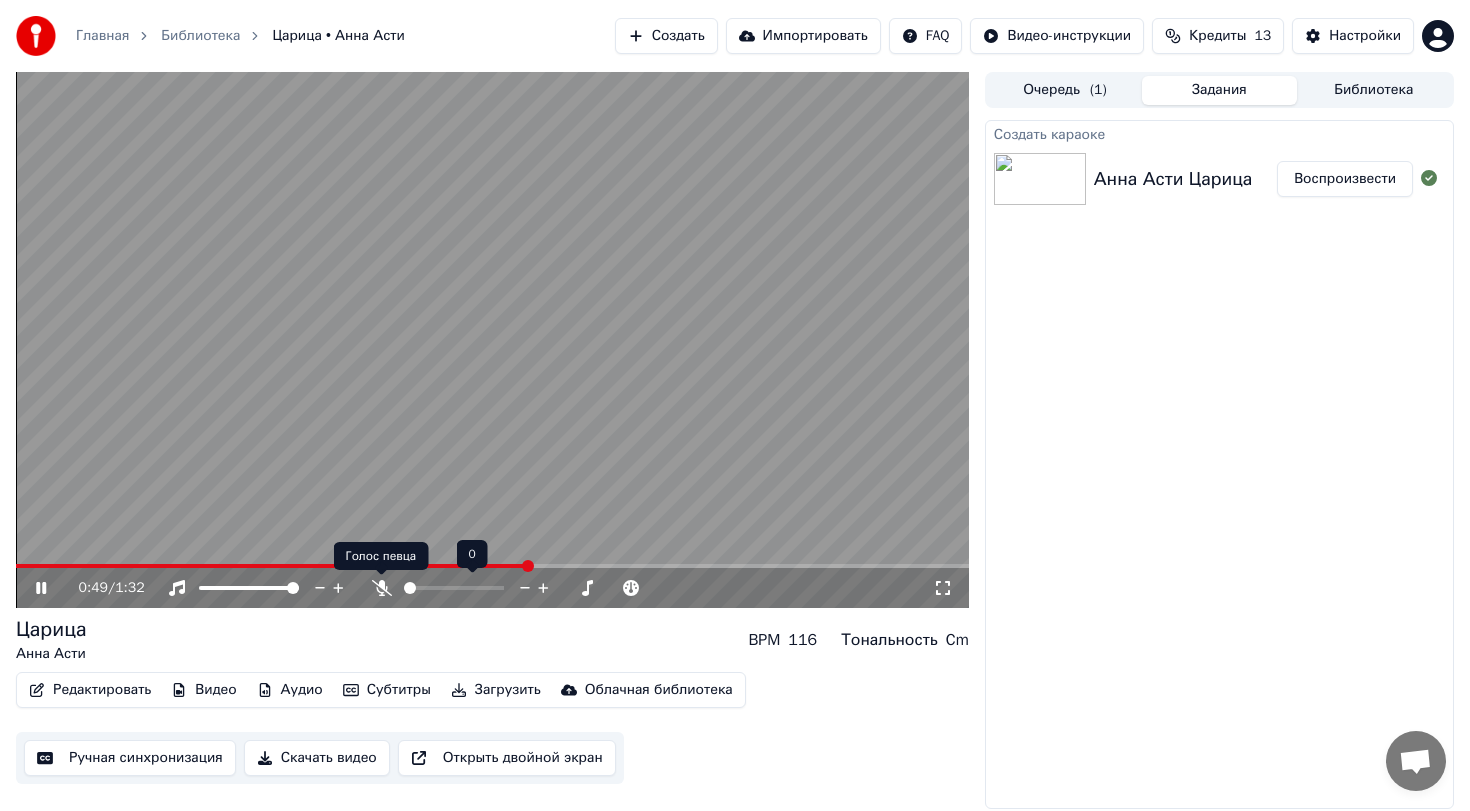 click at bounding box center [382, 588] 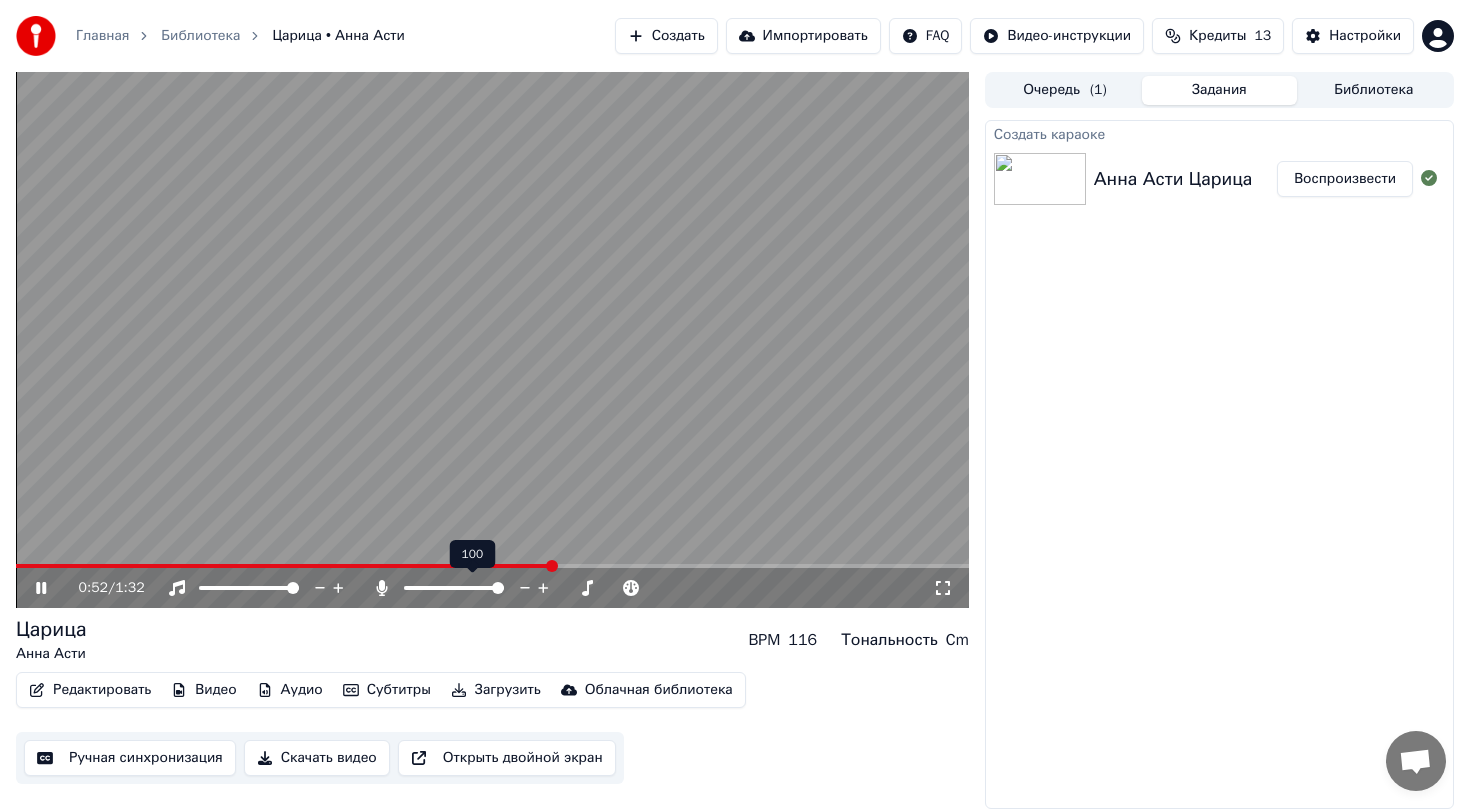 click at bounding box center [382, 588] 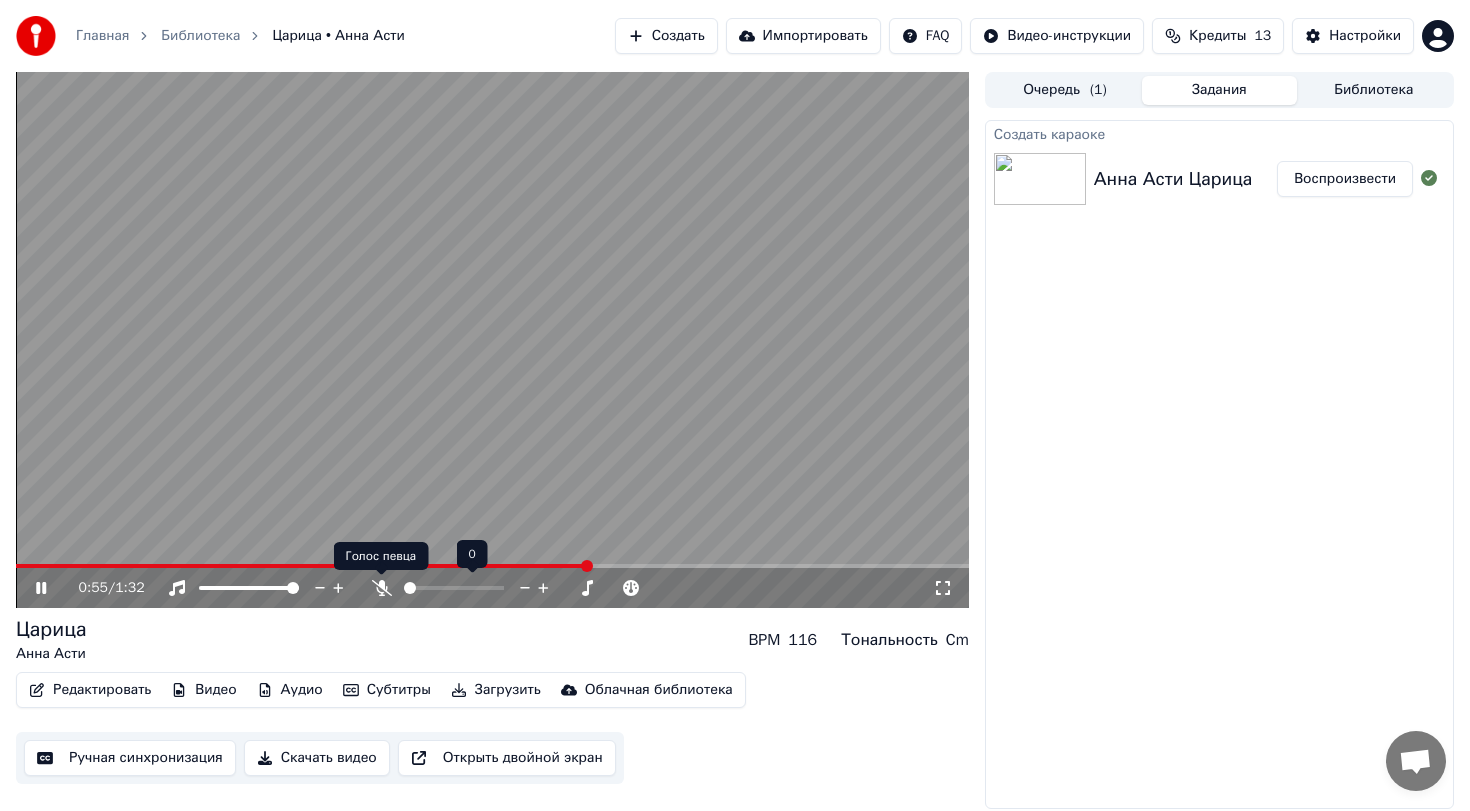 click at bounding box center (382, 588) 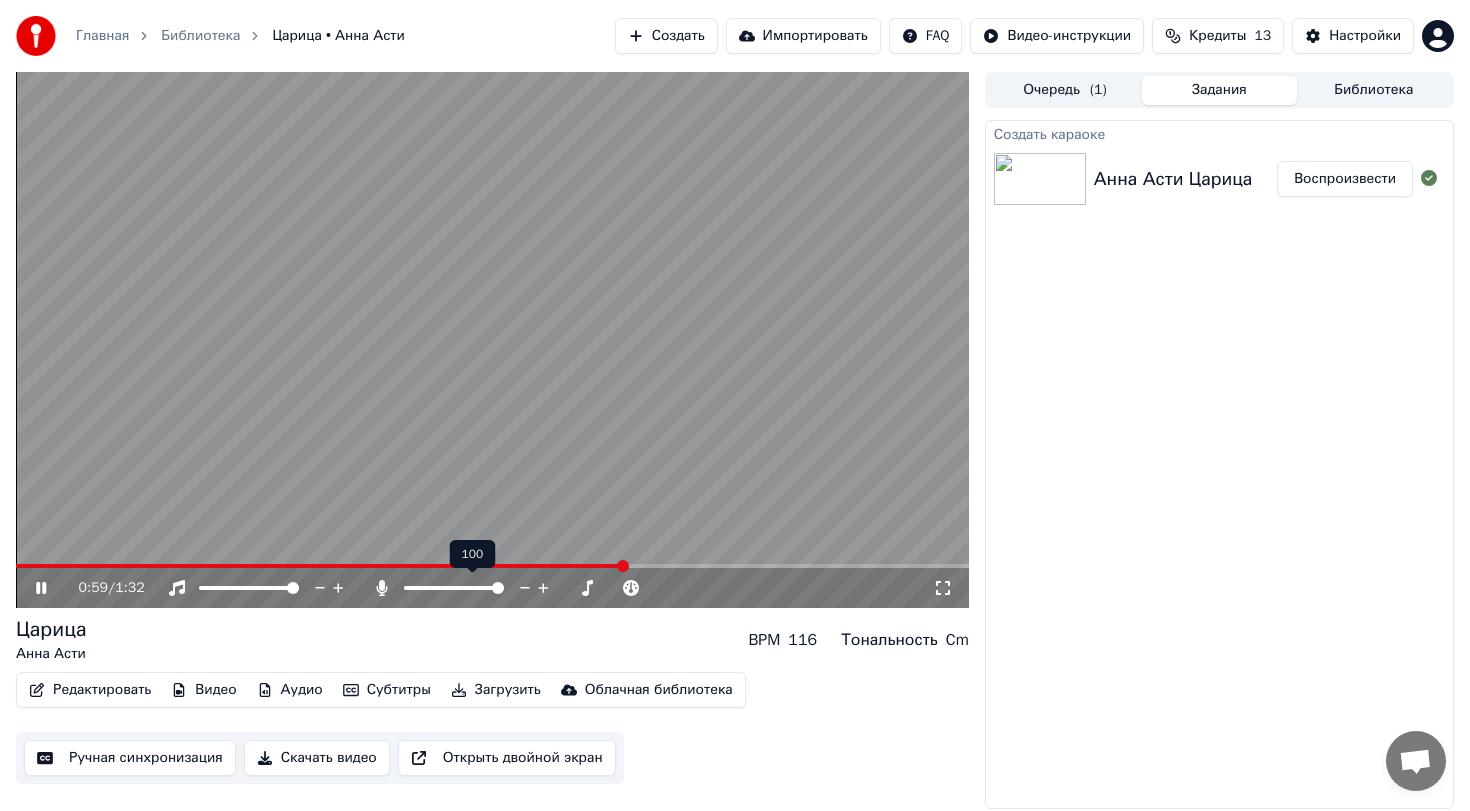 click at bounding box center (381, 588) 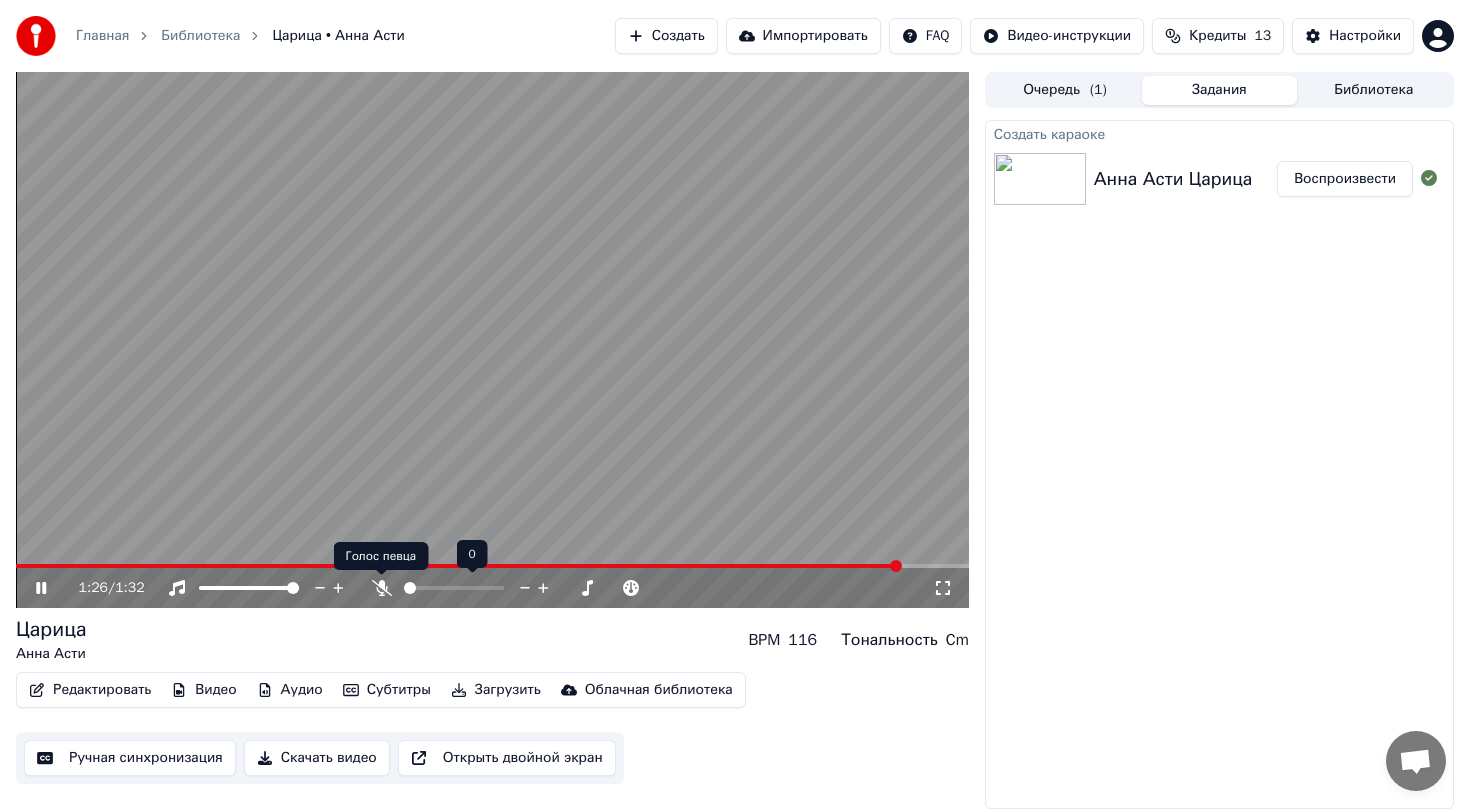 click at bounding box center (382, 588) 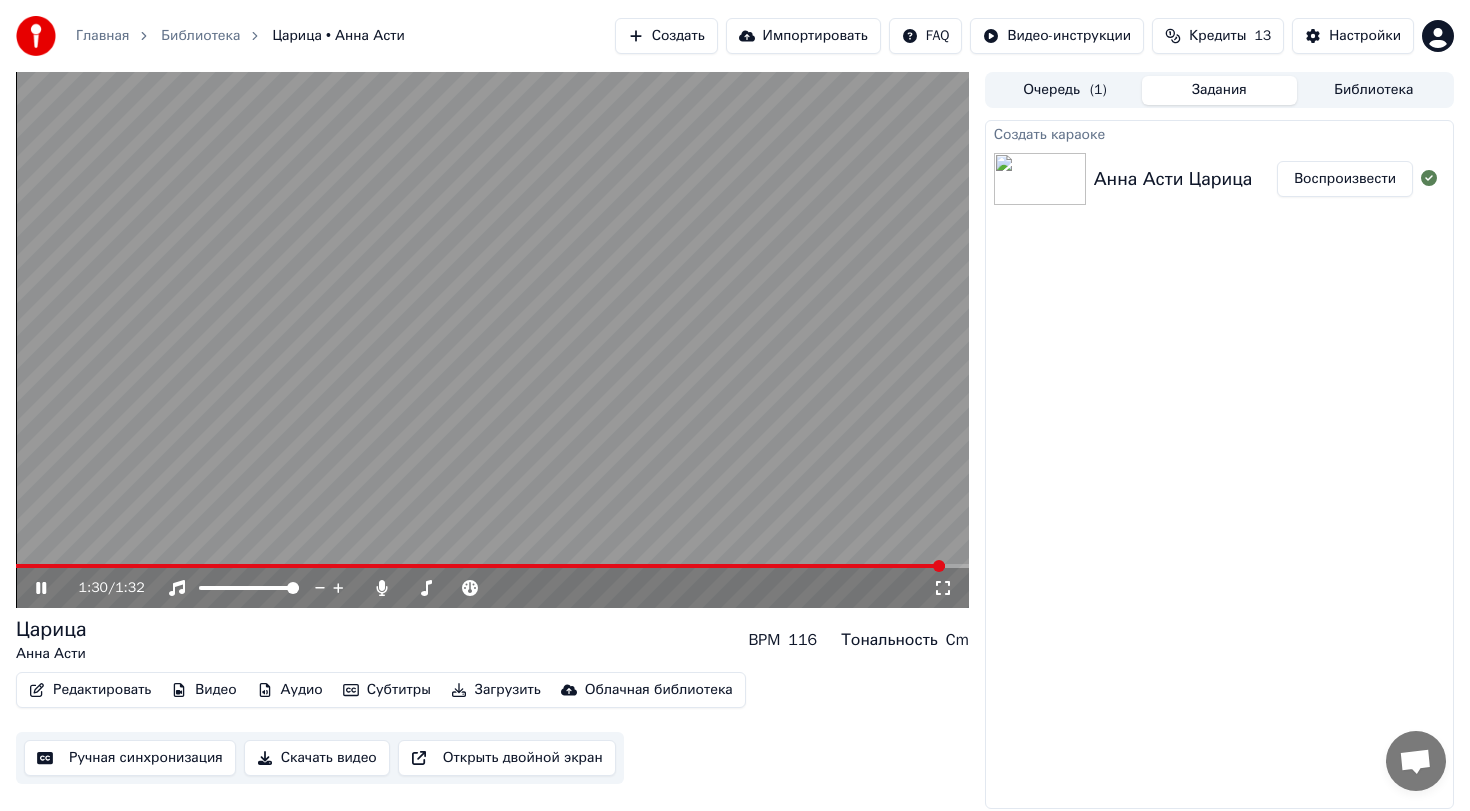 drag, startPoint x: 123, startPoint y: 572, endPoint x: 53, endPoint y: 572, distance: 70 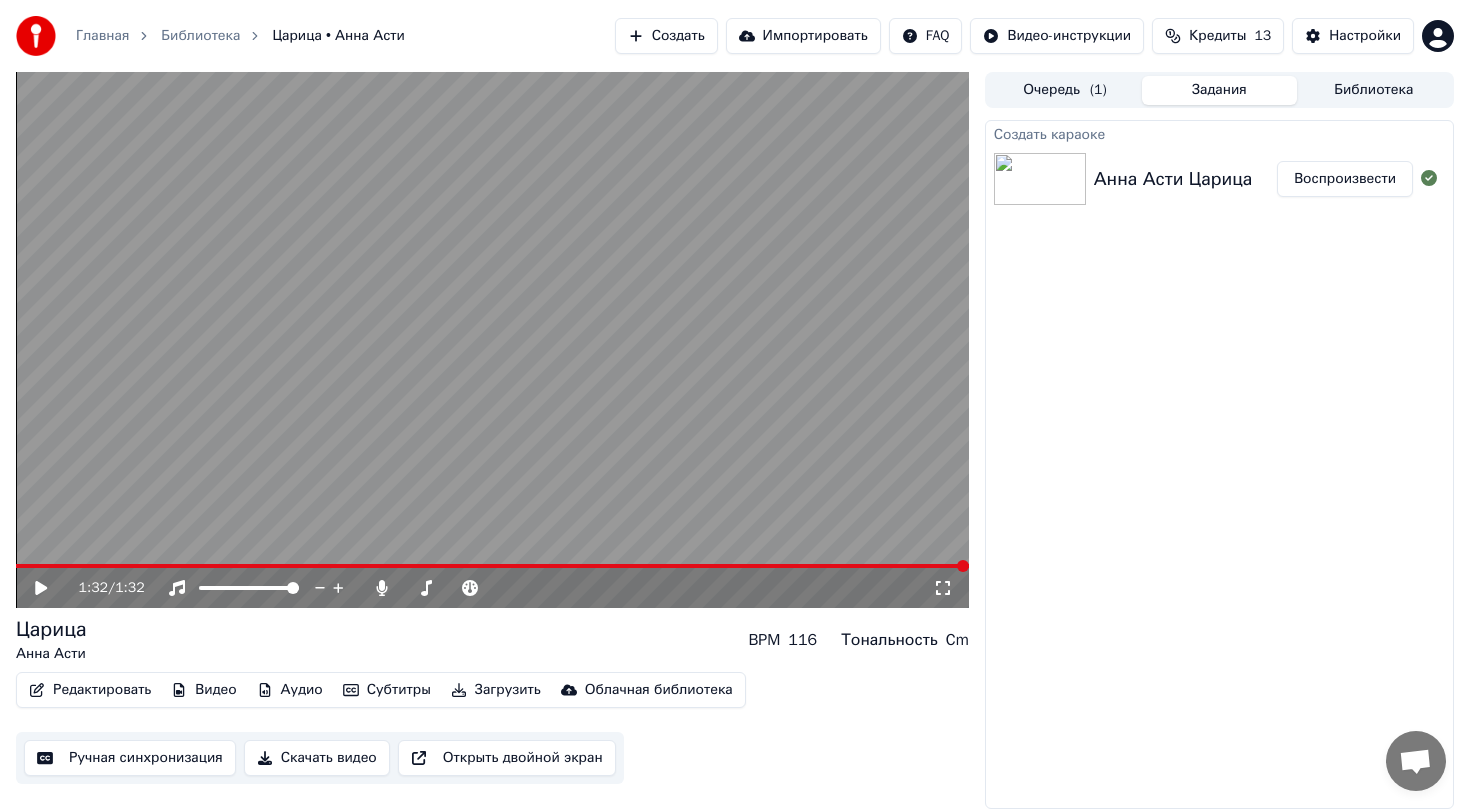click at bounding box center (41, 588) 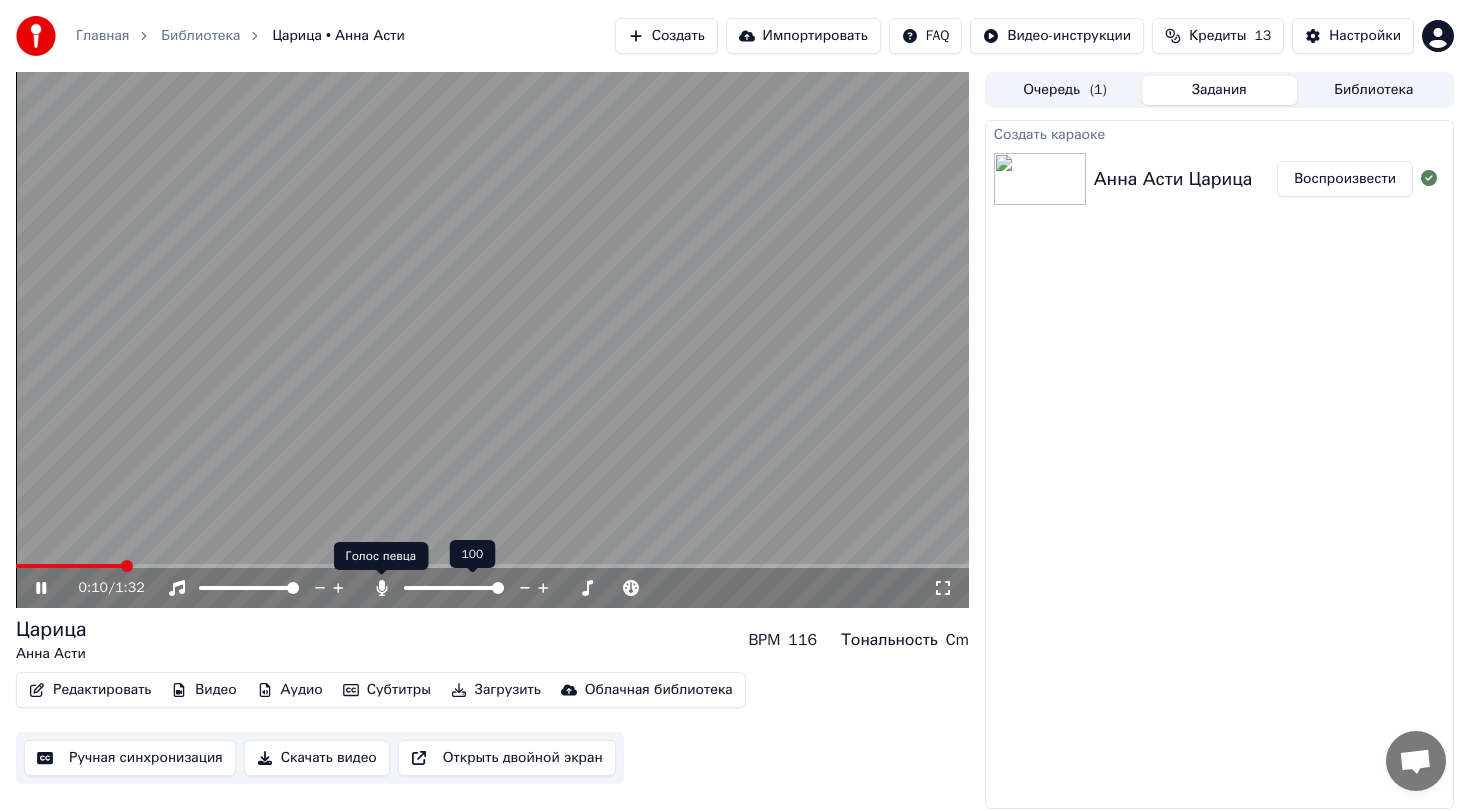 click at bounding box center (382, 588) 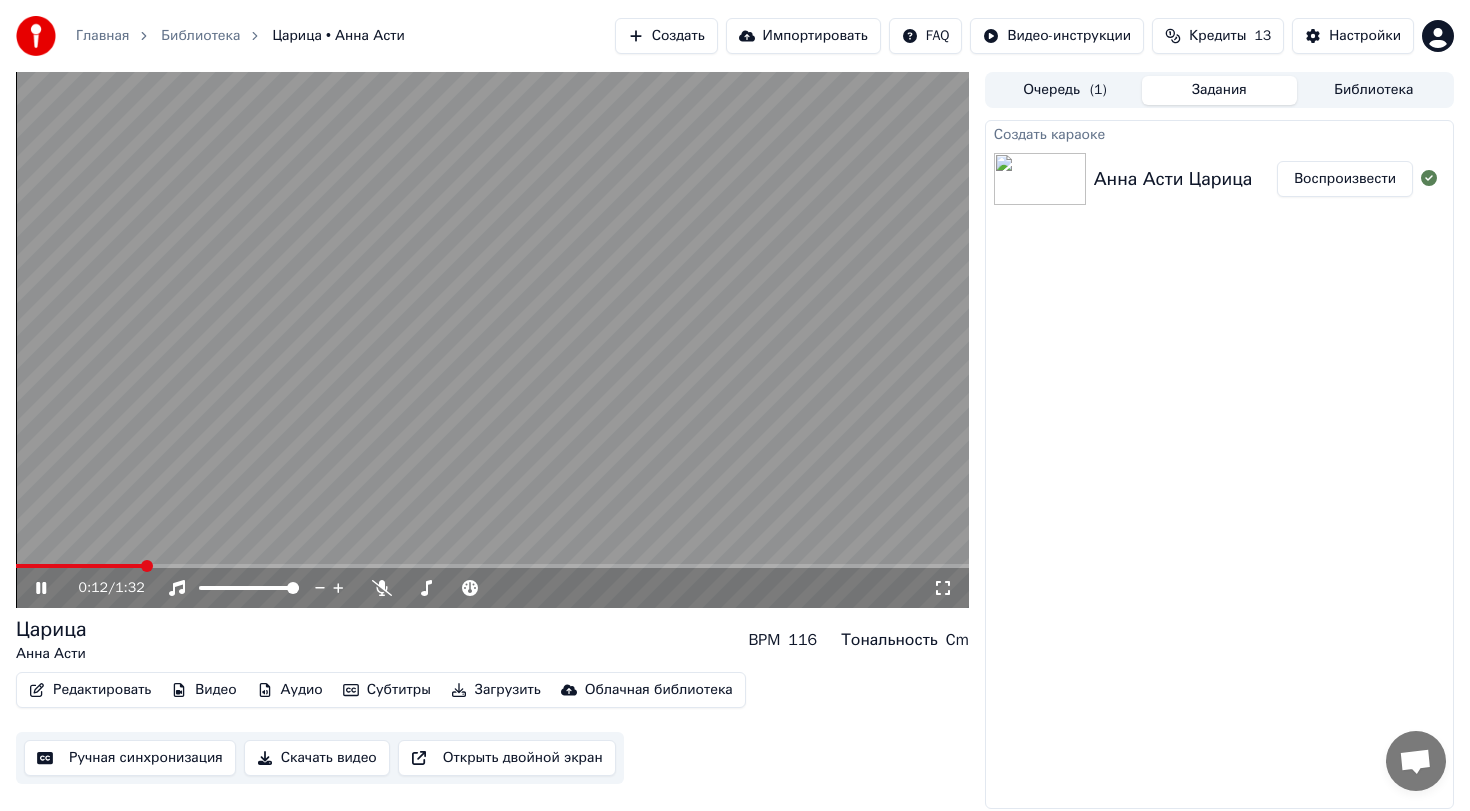 click at bounding box center (382, 588) 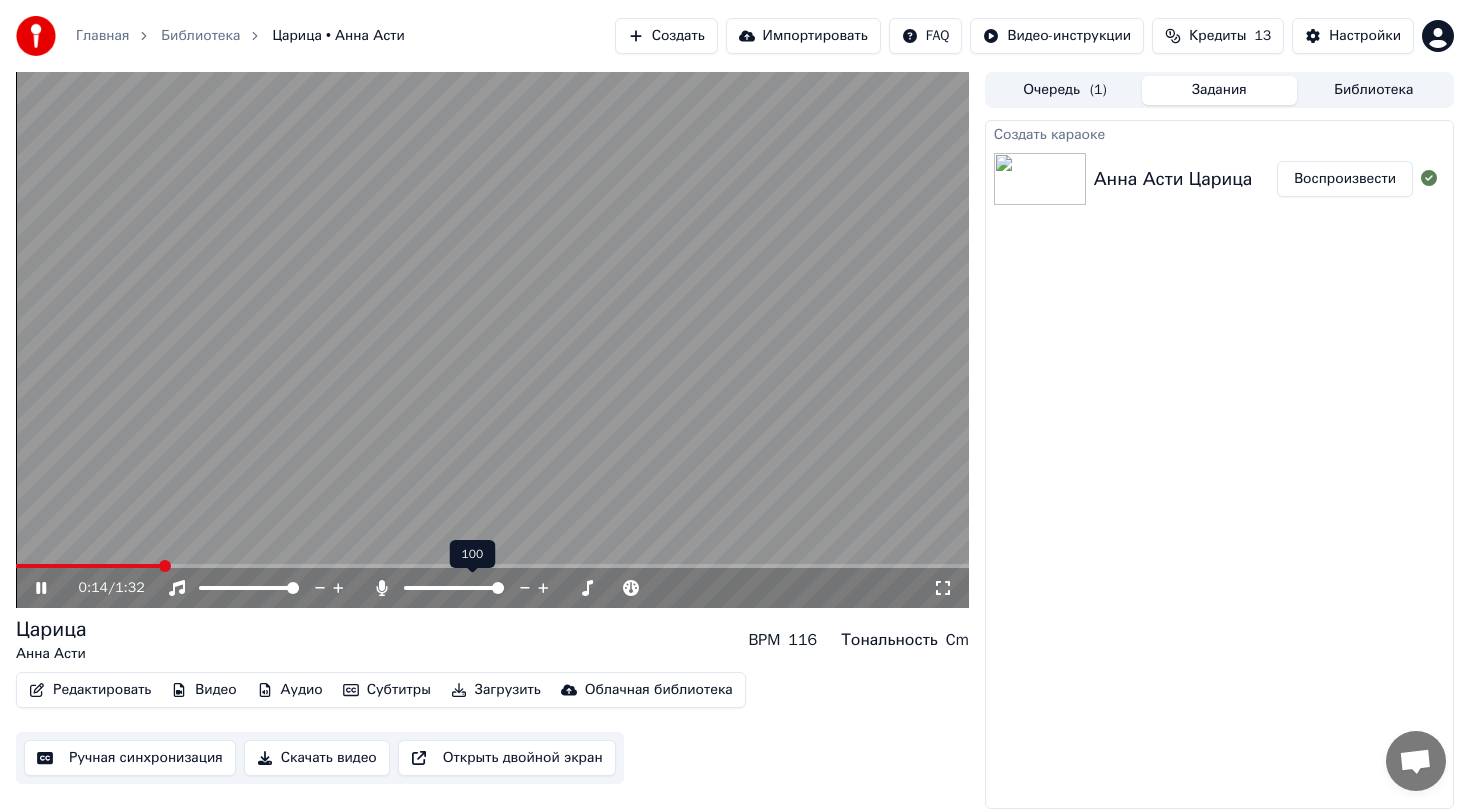 click at bounding box center (382, 588) 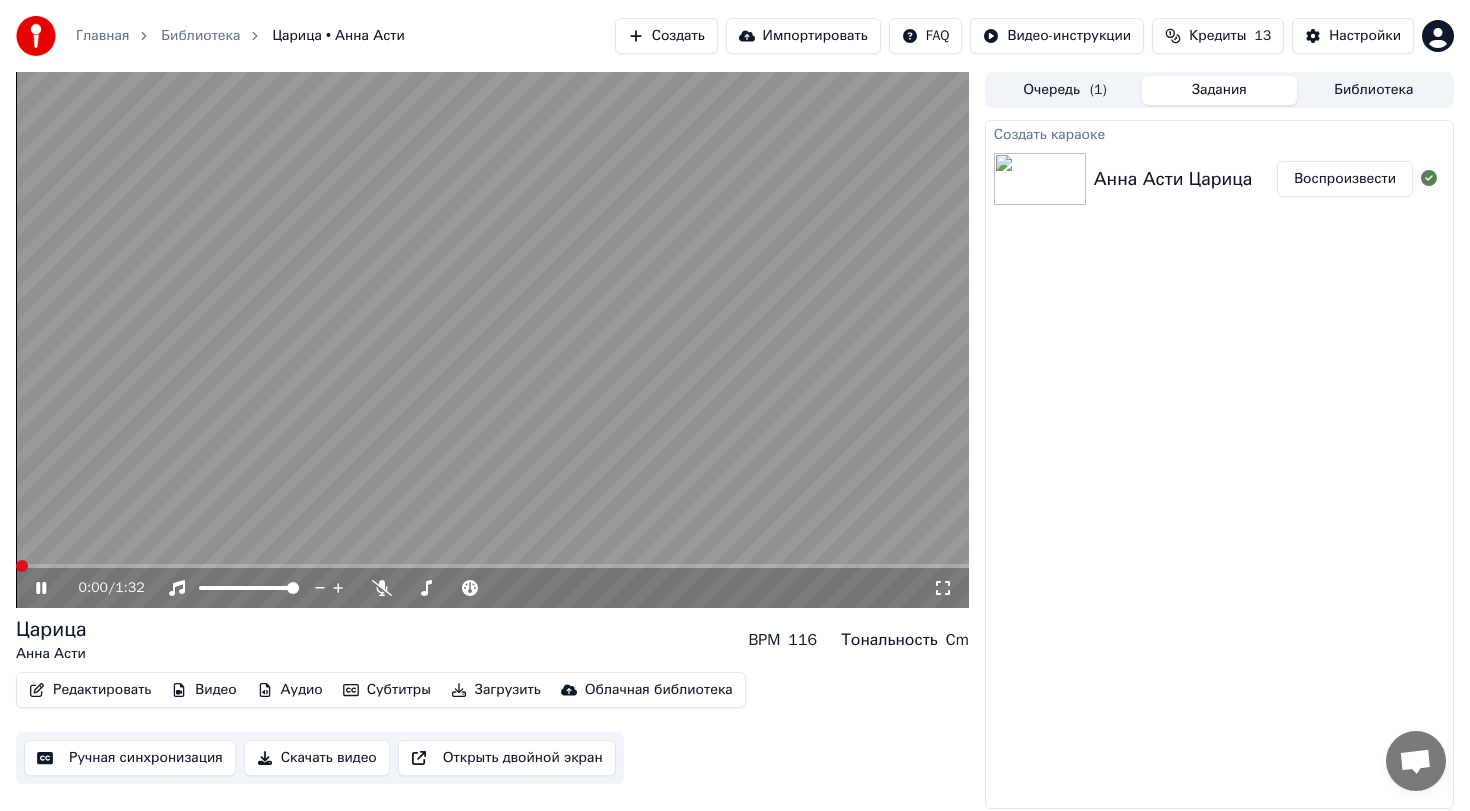 click at bounding box center (22, 566) 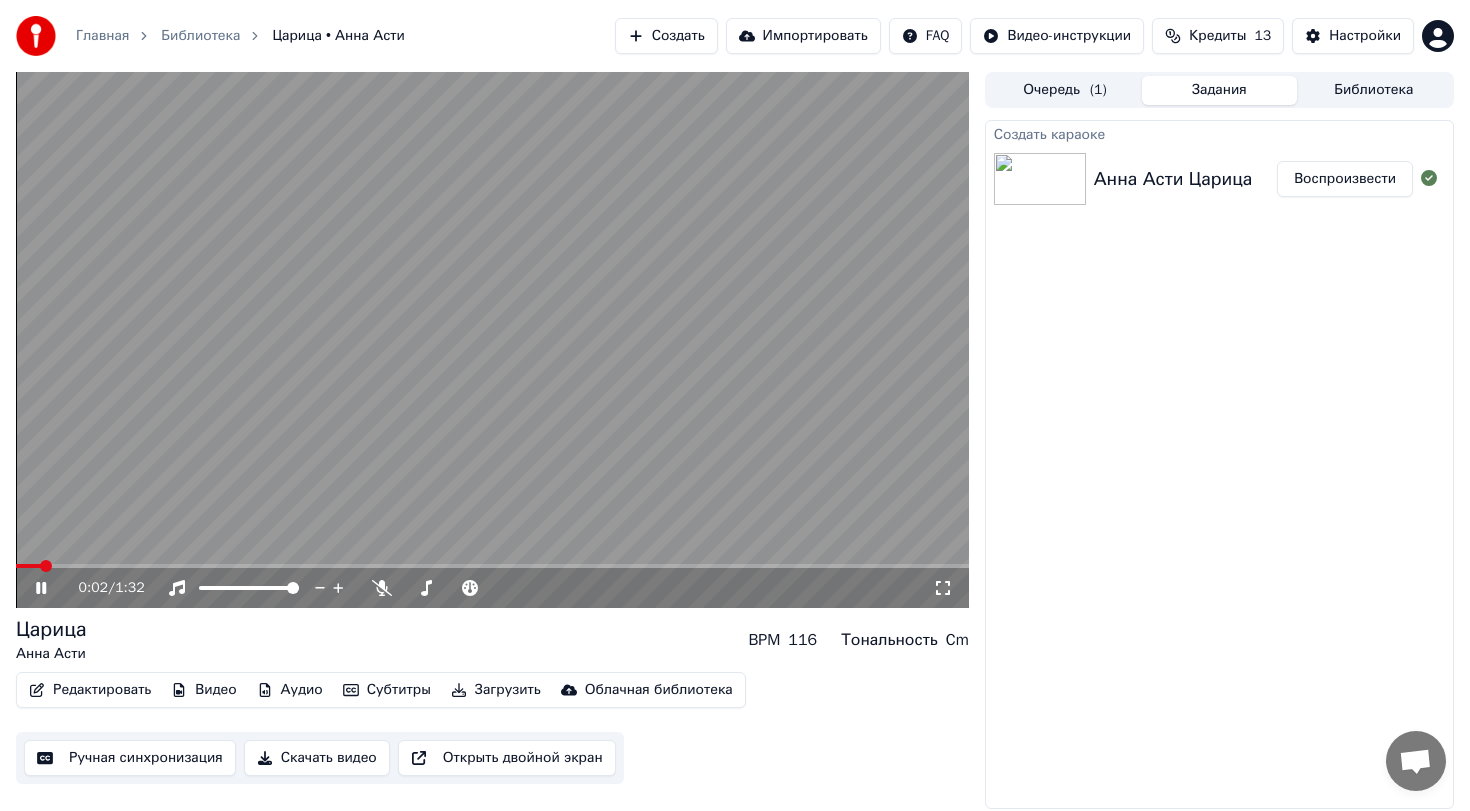 click at bounding box center (41, 588) 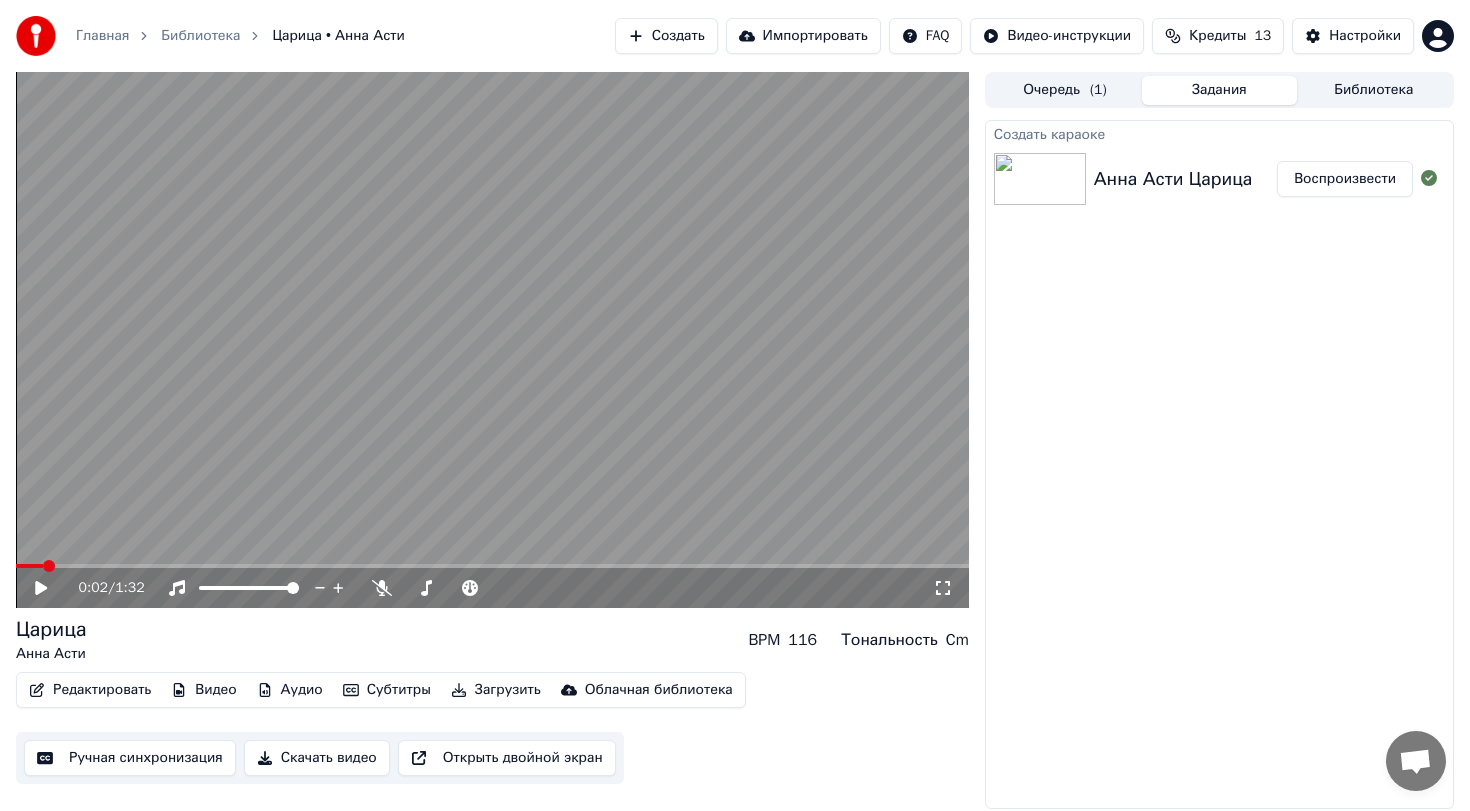 click at bounding box center (55, 588) 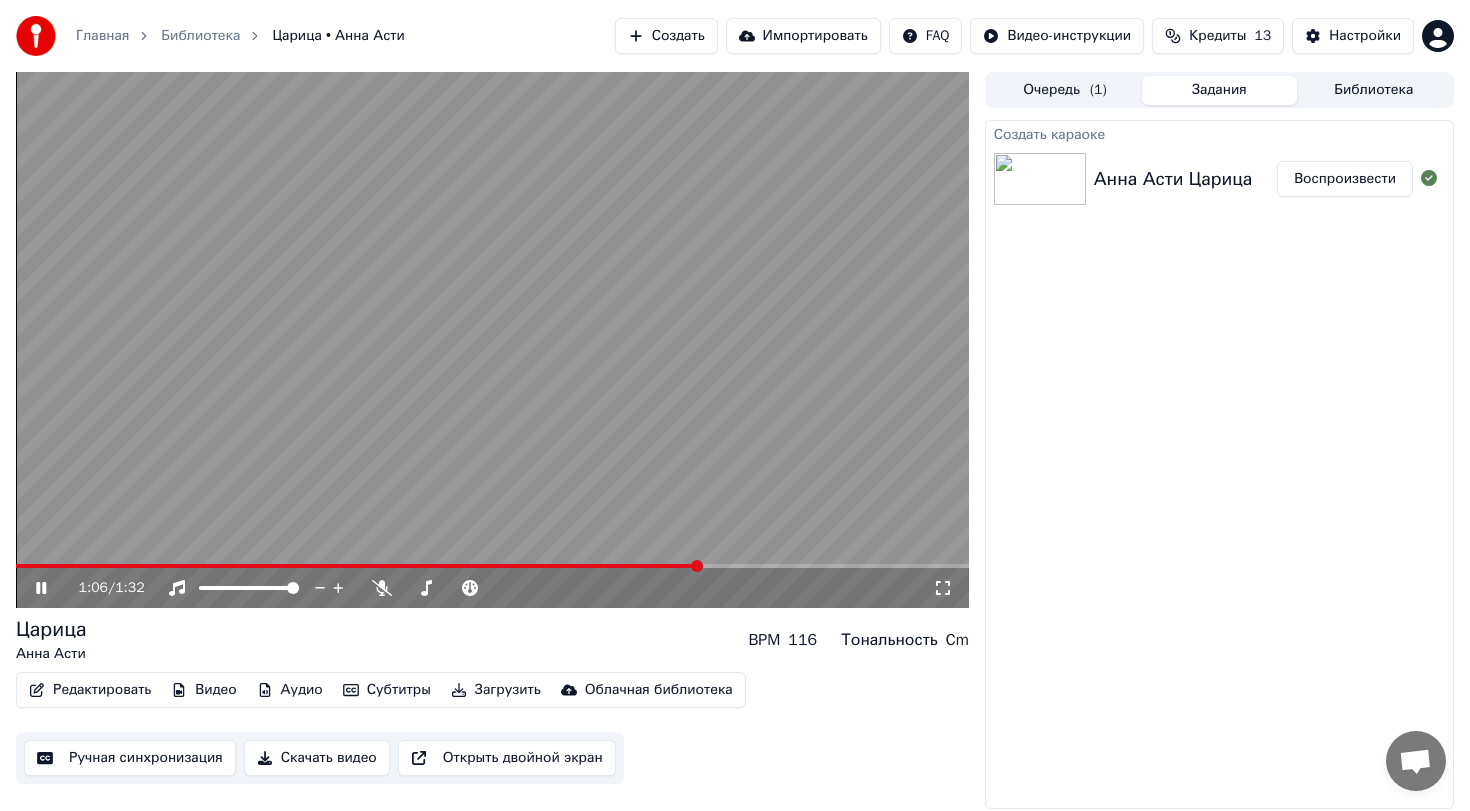 click at bounding box center [492, 340] 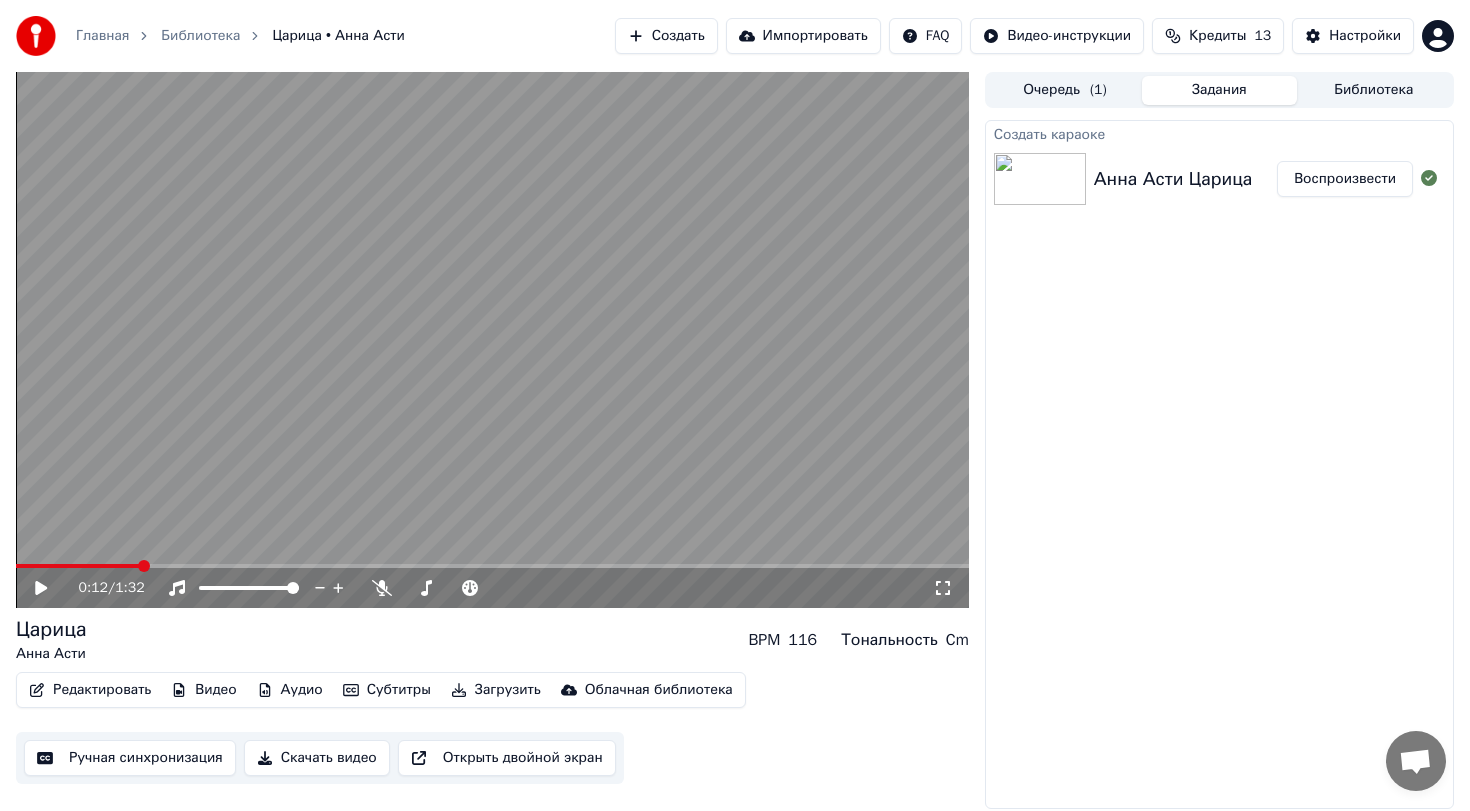 click at bounding box center (77, 566) 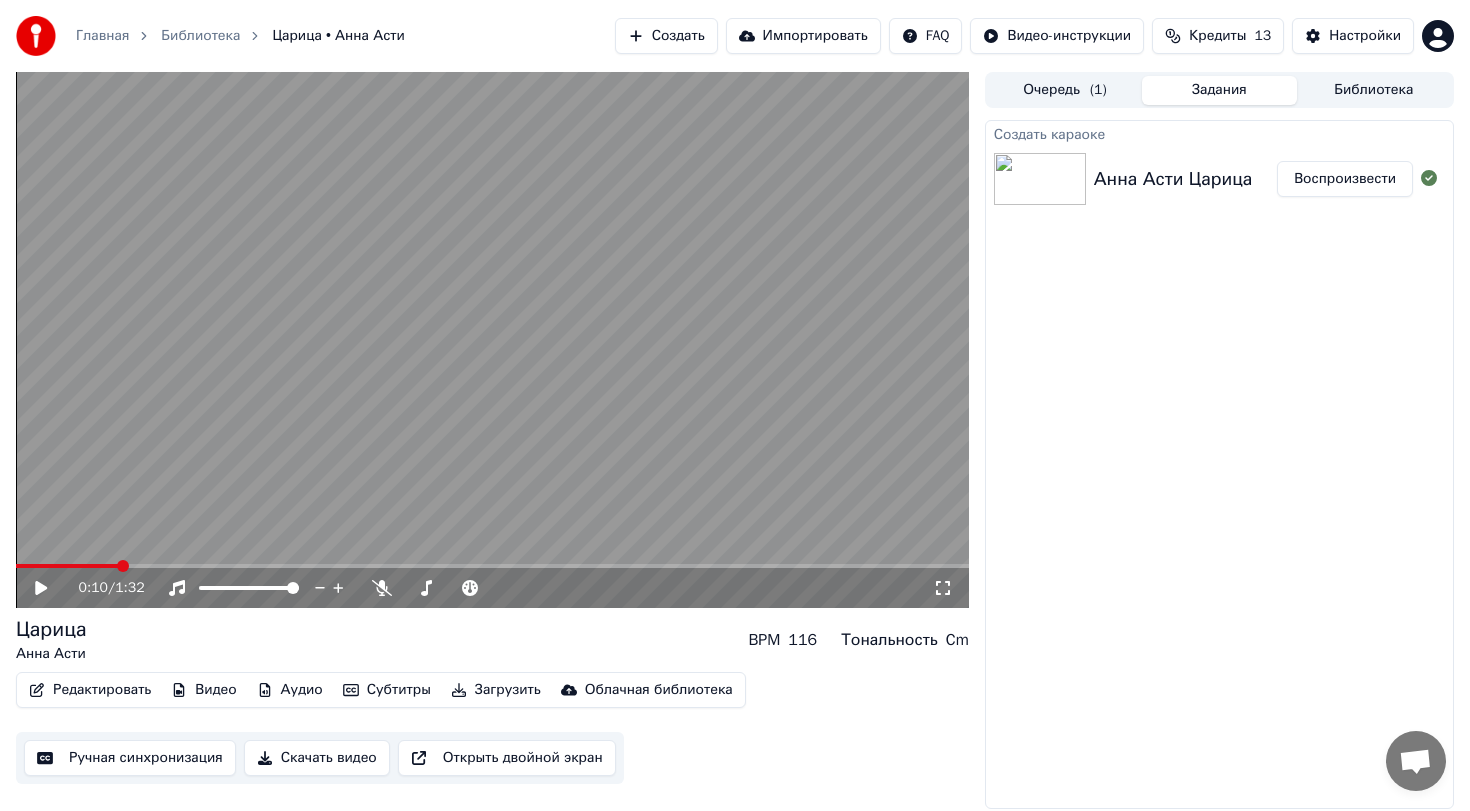 click at bounding box center (123, 566) 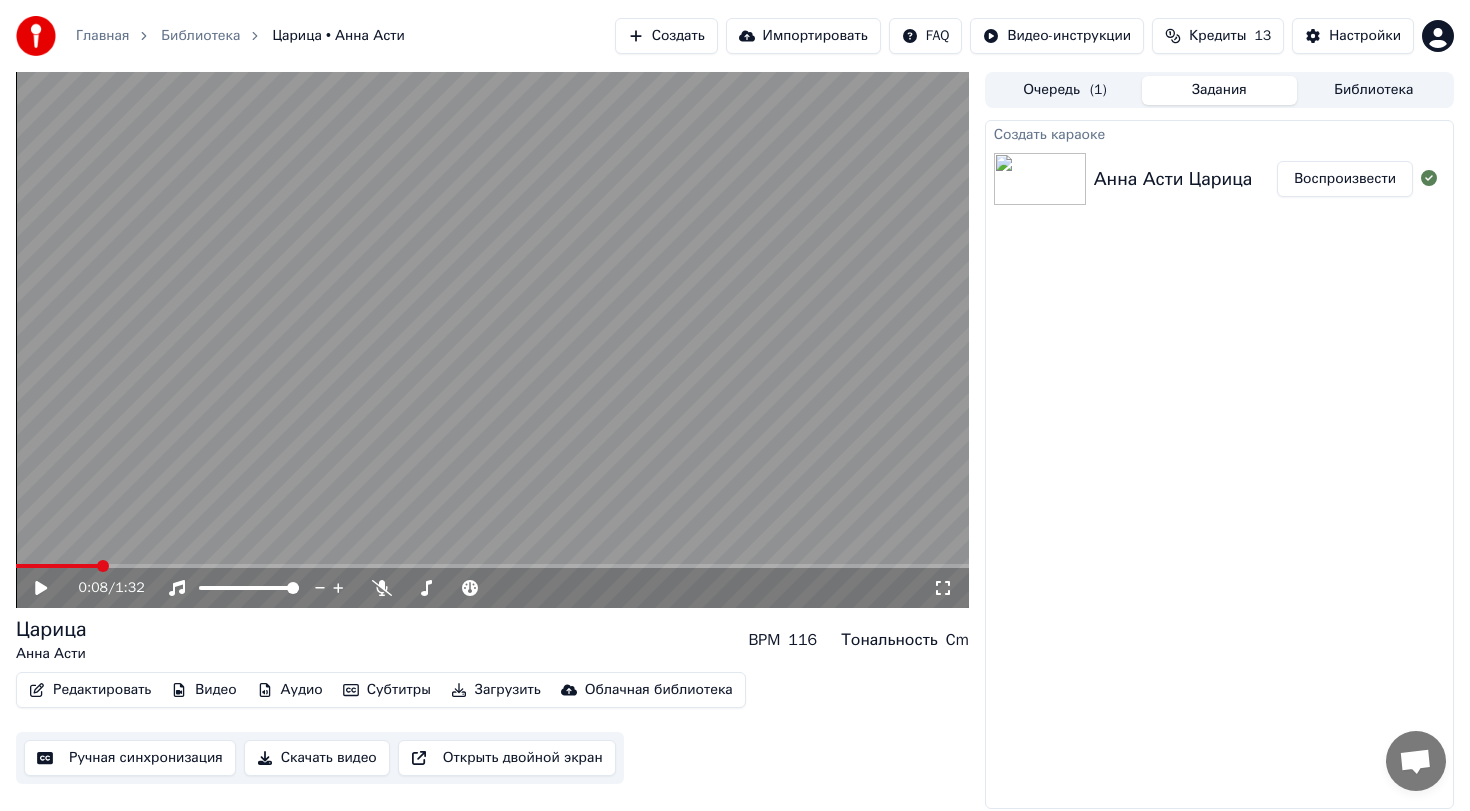 click at bounding box center (55, 588) 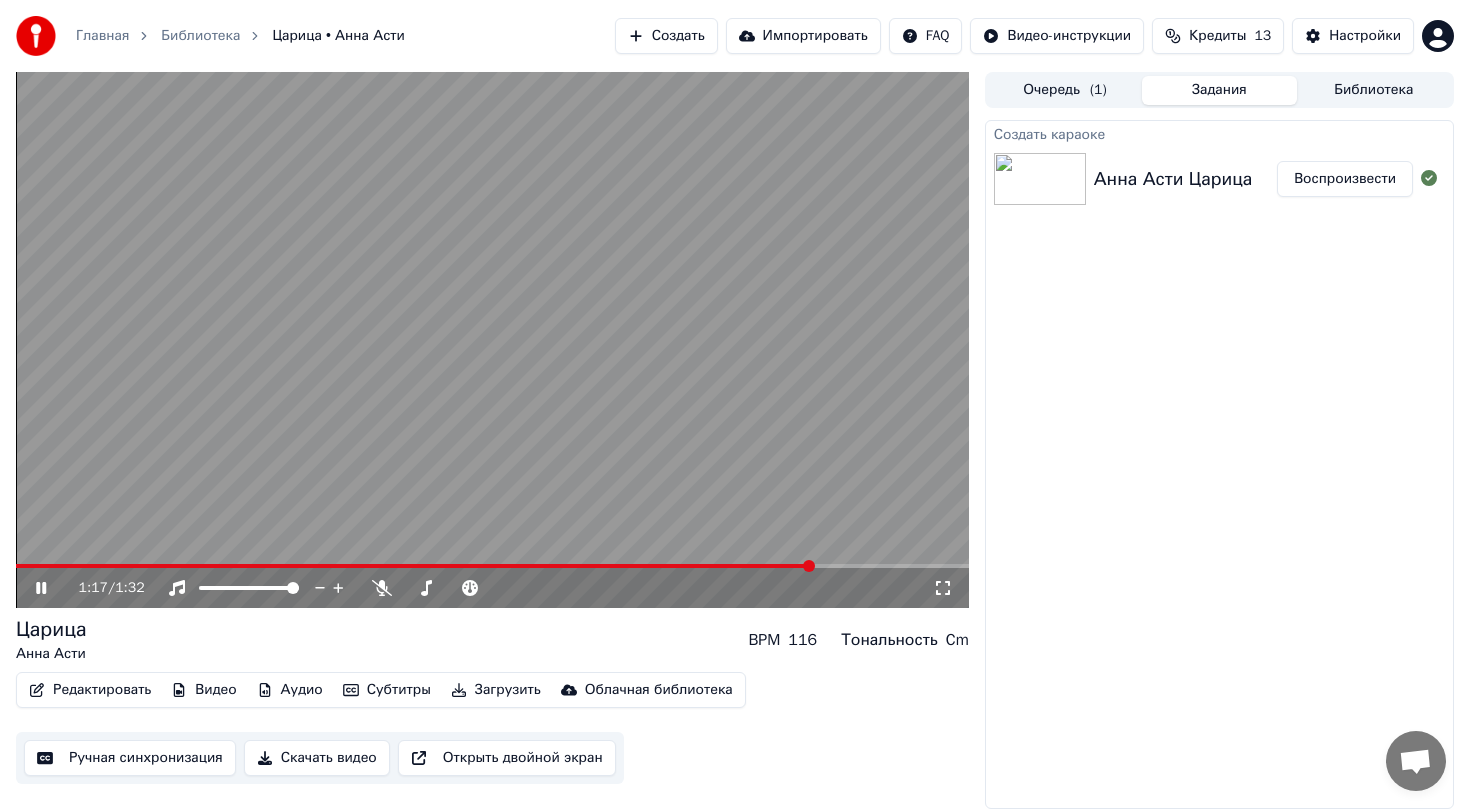 click at bounding box center [41, 588] 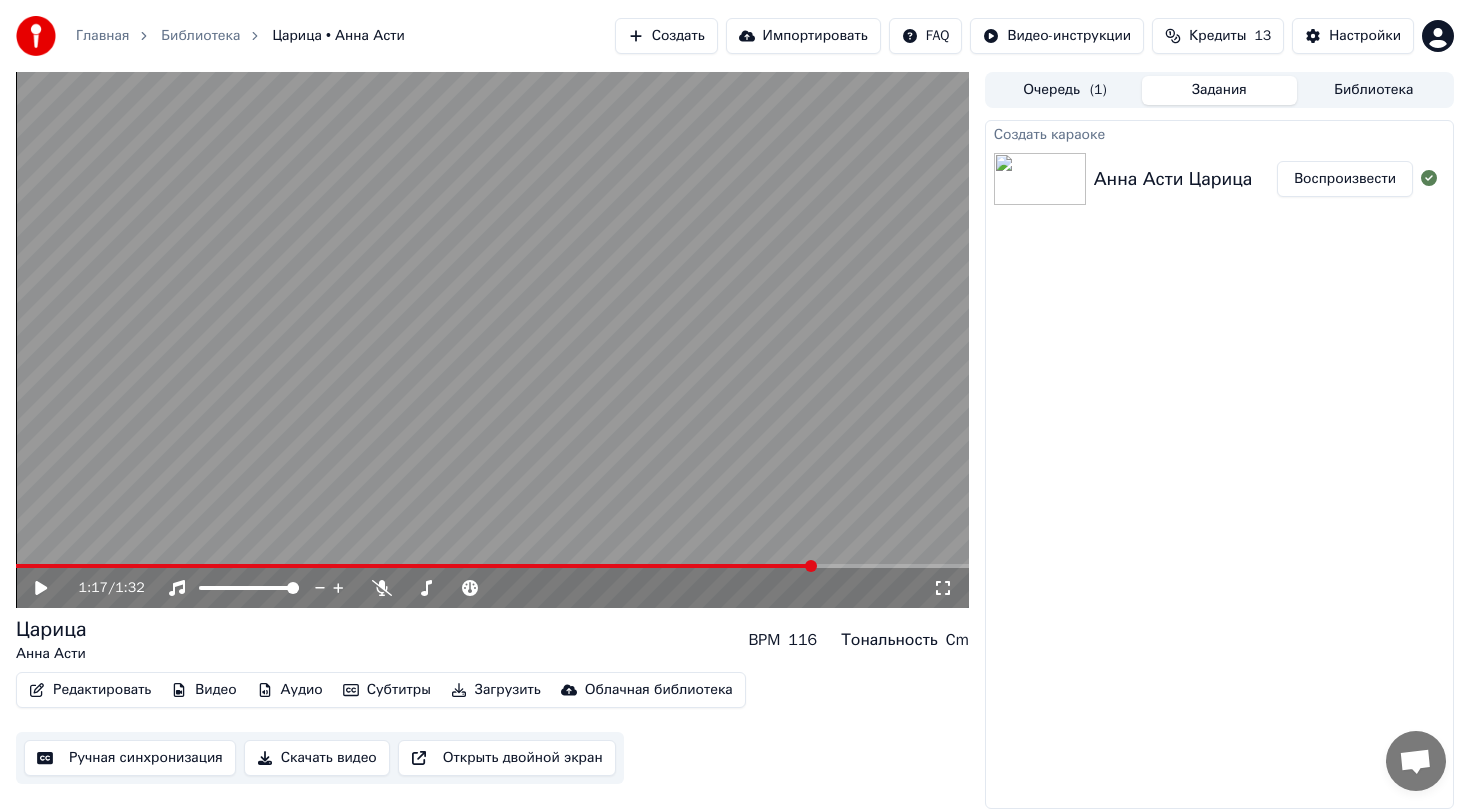 click at bounding box center [492, 340] 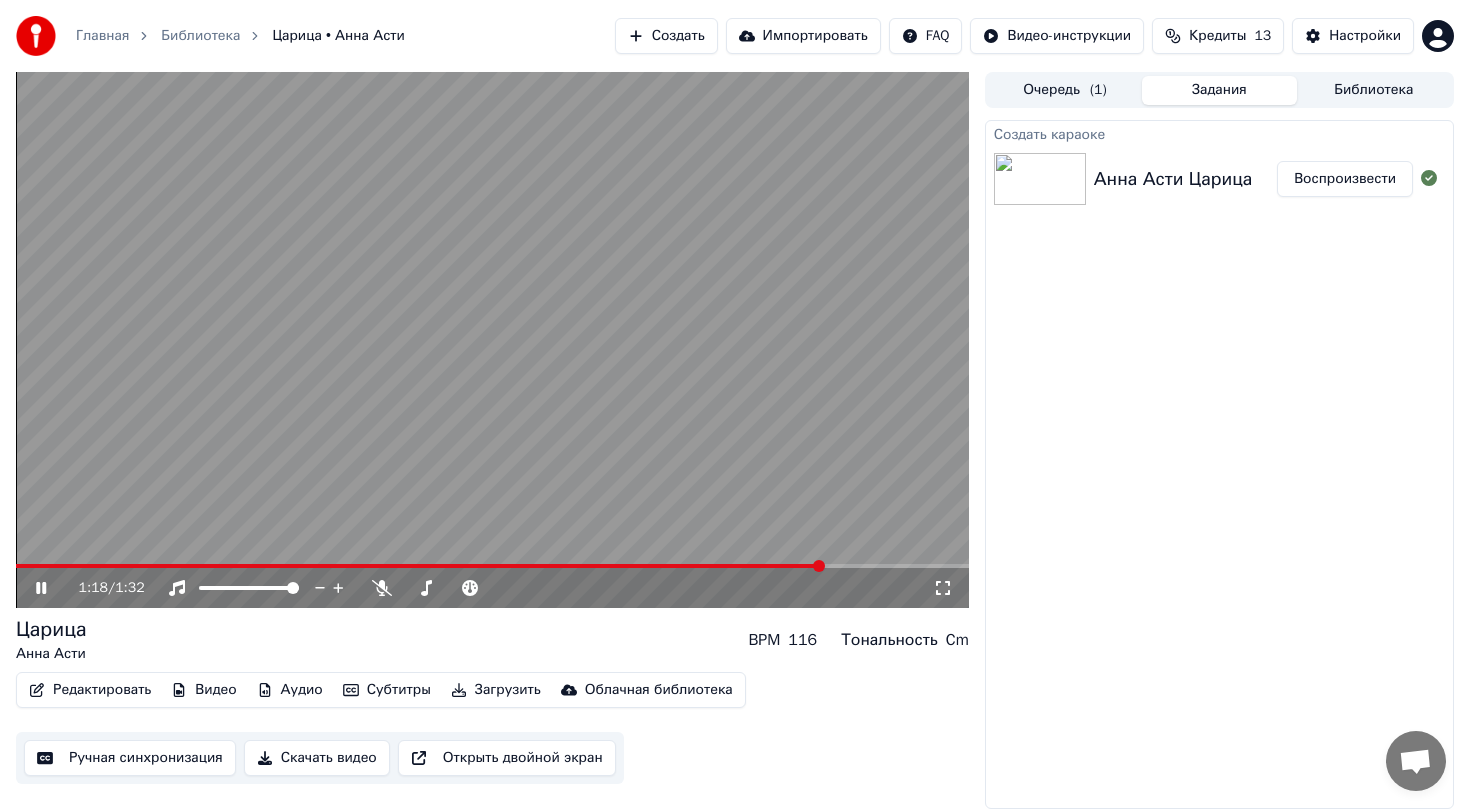 click at bounding box center [419, 566] 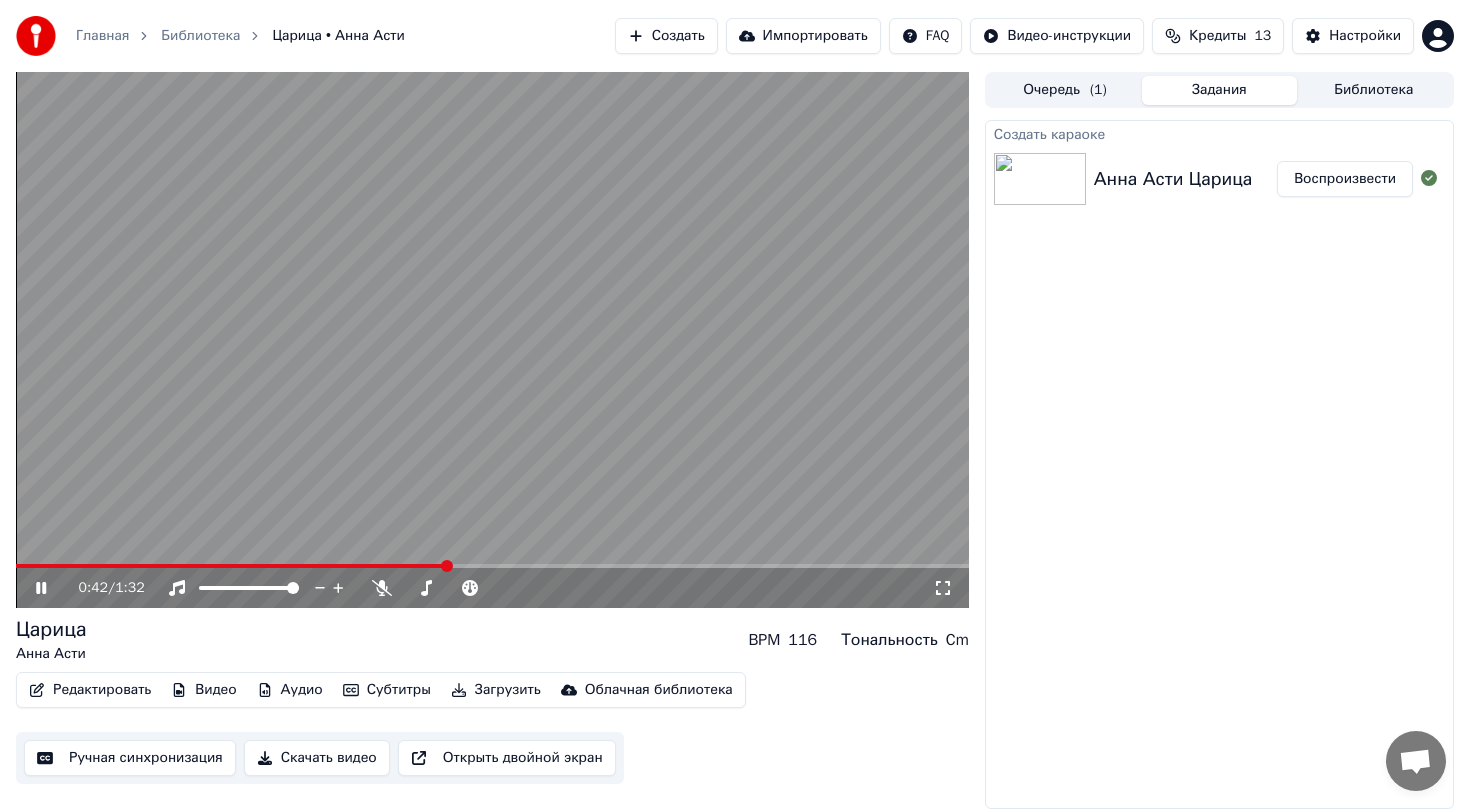 click at bounding box center (231, 566) 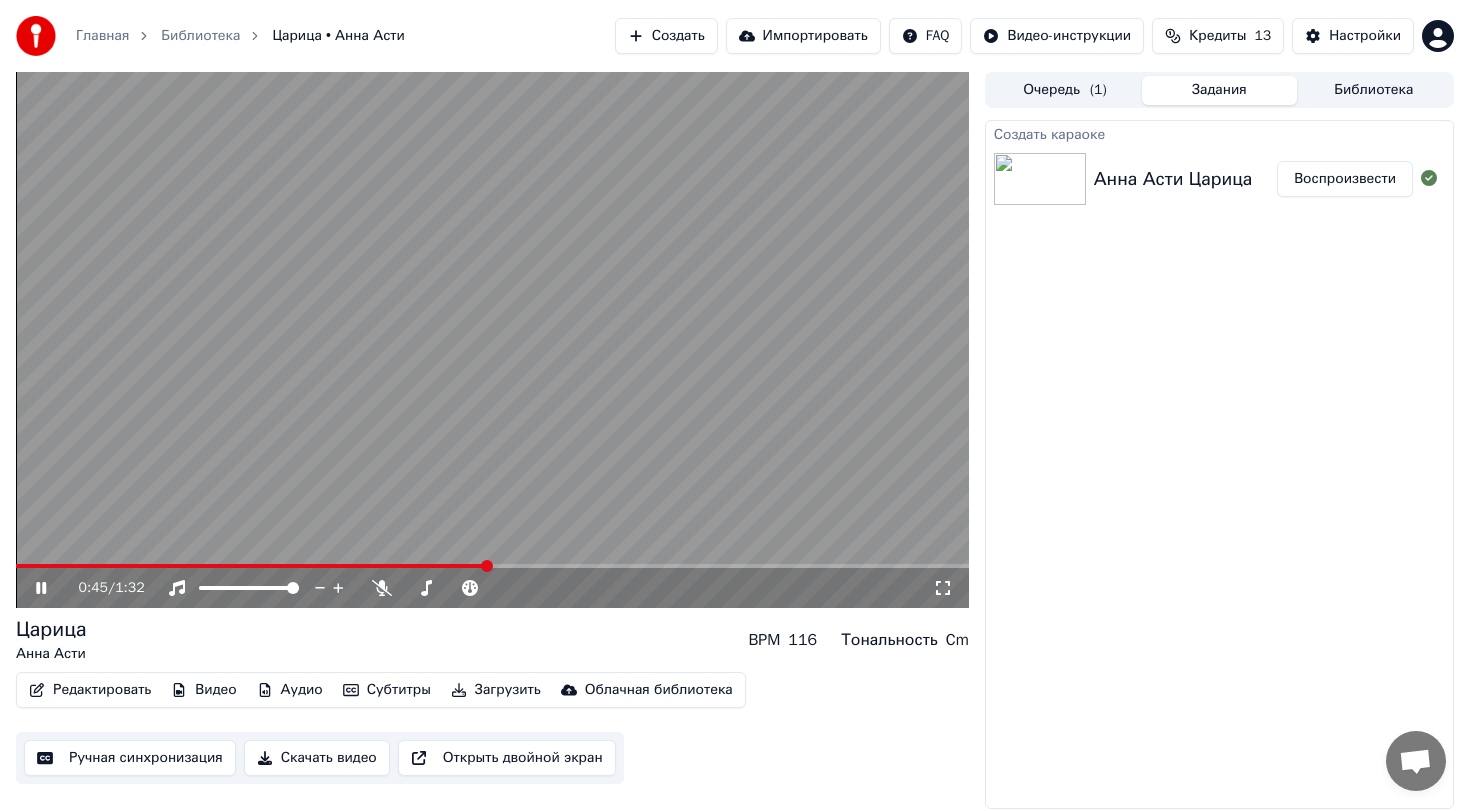 click at bounding box center (55, 588) 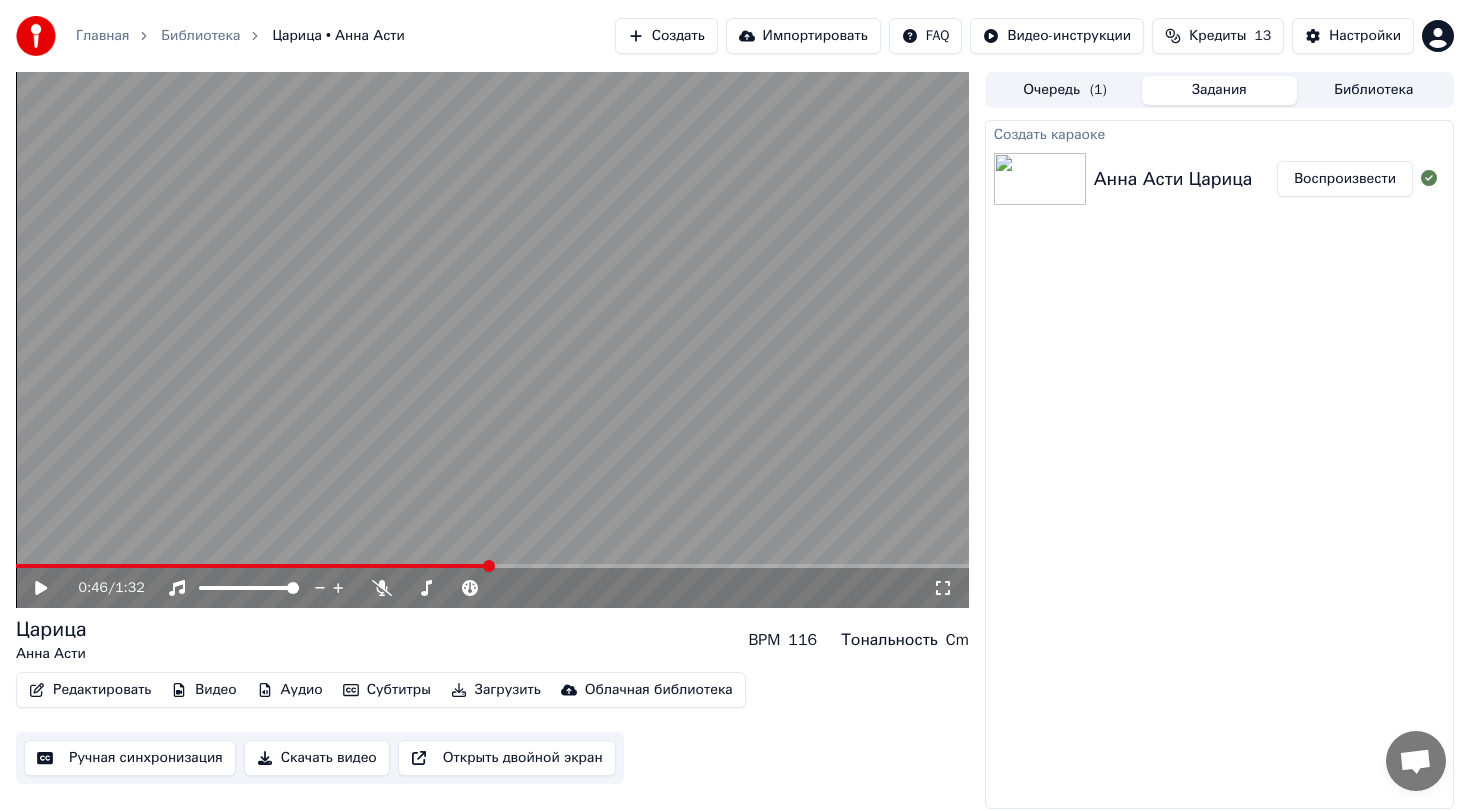 click on "Библиотека" at bounding box center (1374, 90) 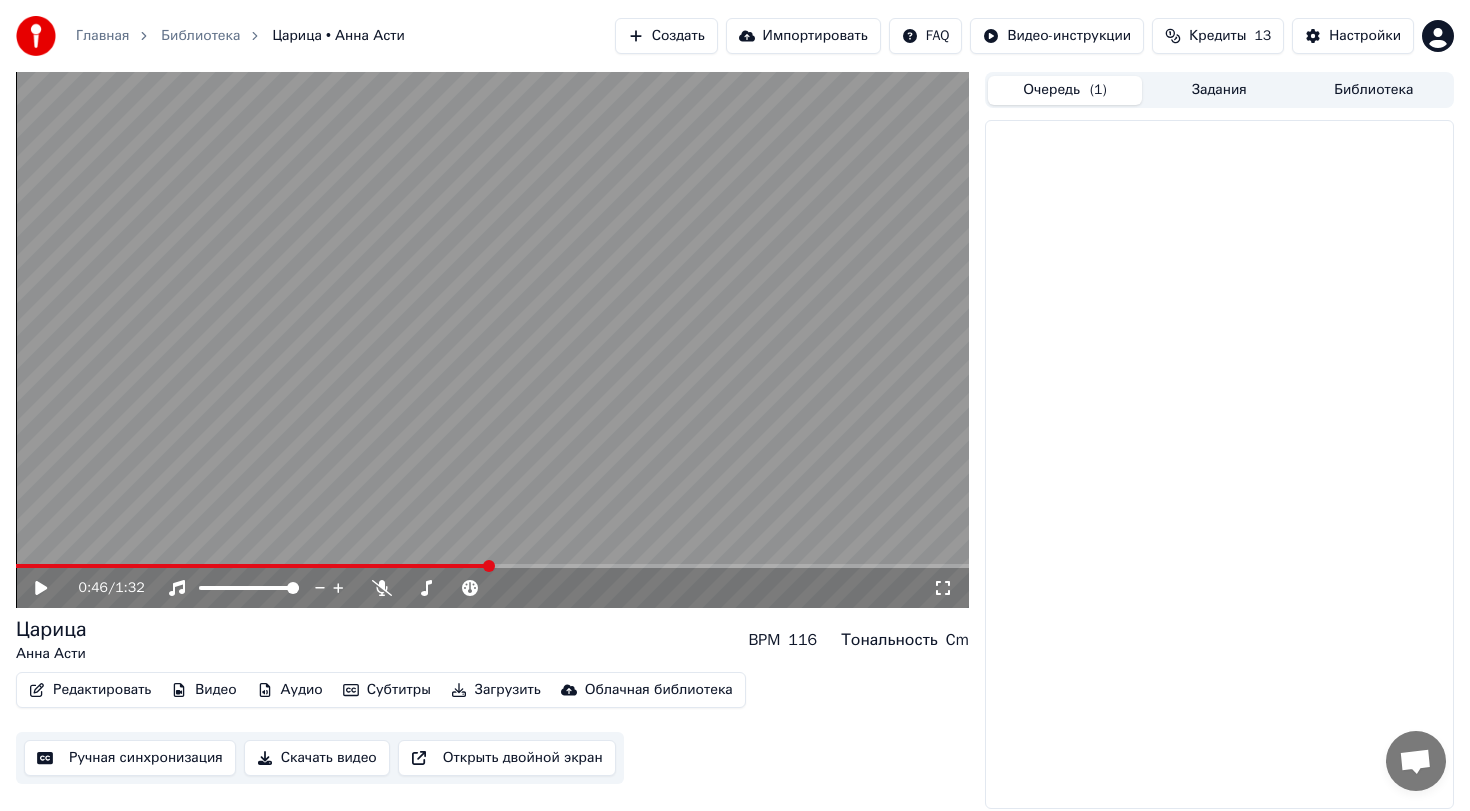 click on "Очередь ( 1 )" at bounding box center [1065, 90] 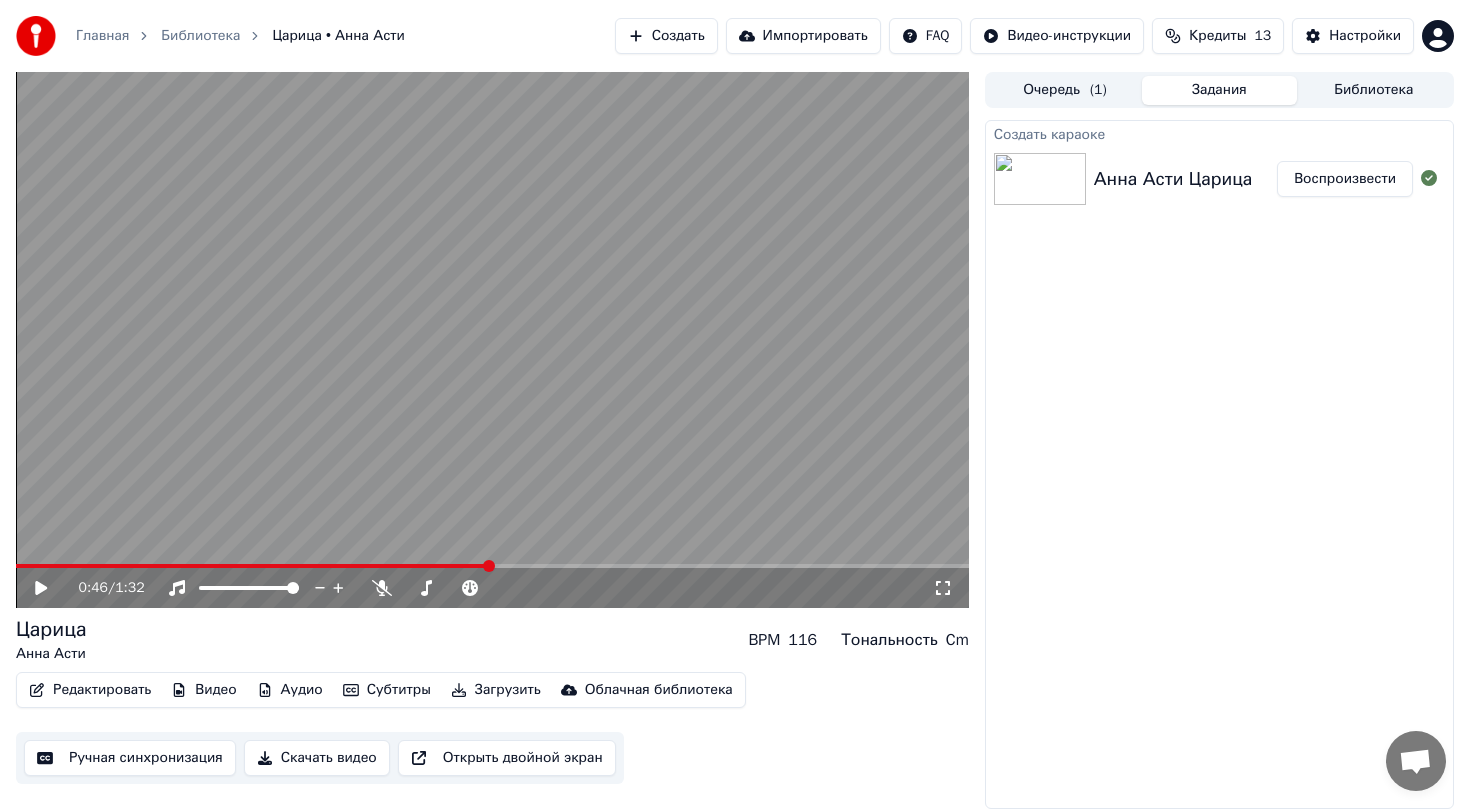 click on "Задания" at bounding box center (1219, 90) 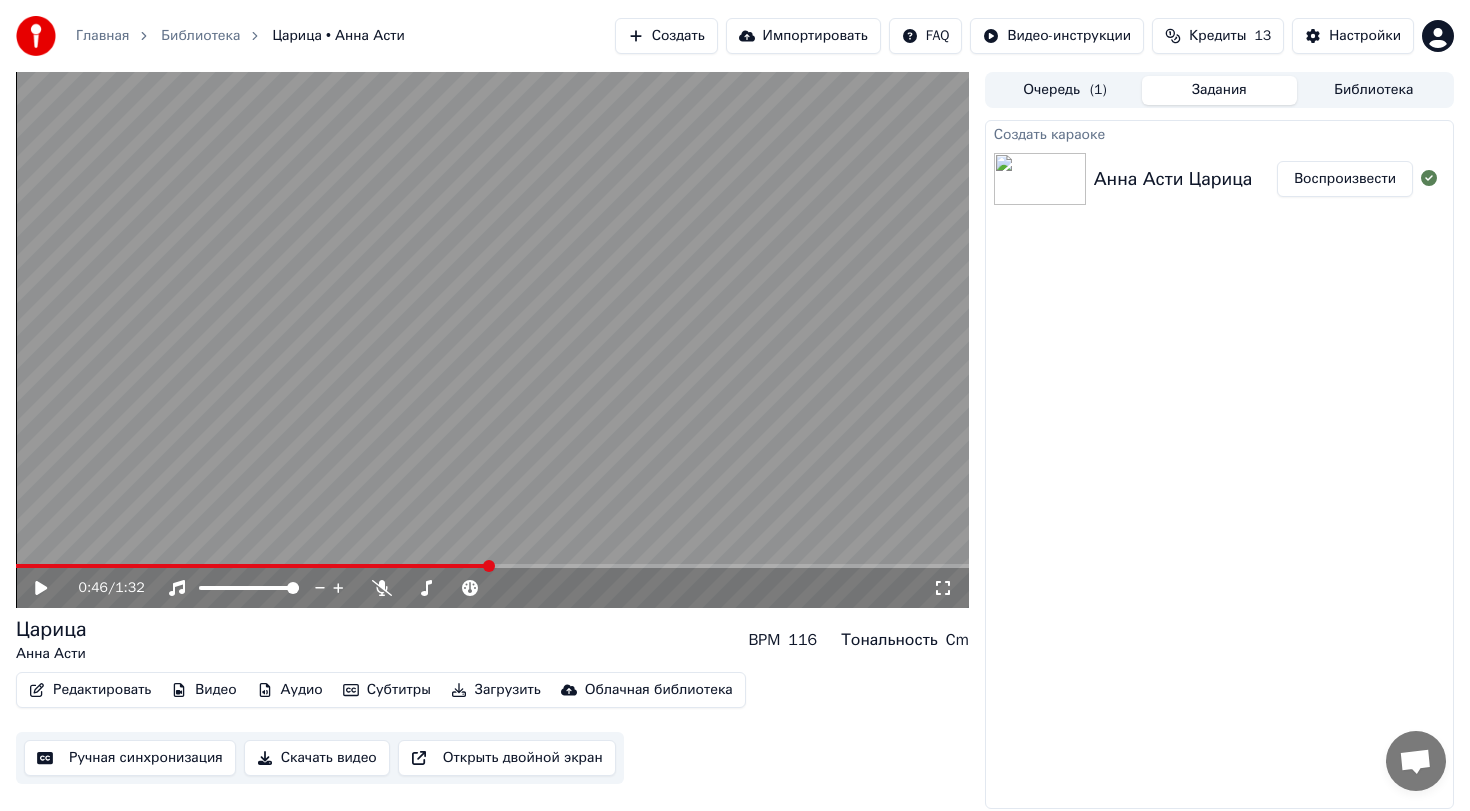 click on "Скачать видео" at bounding box center (317, 758) 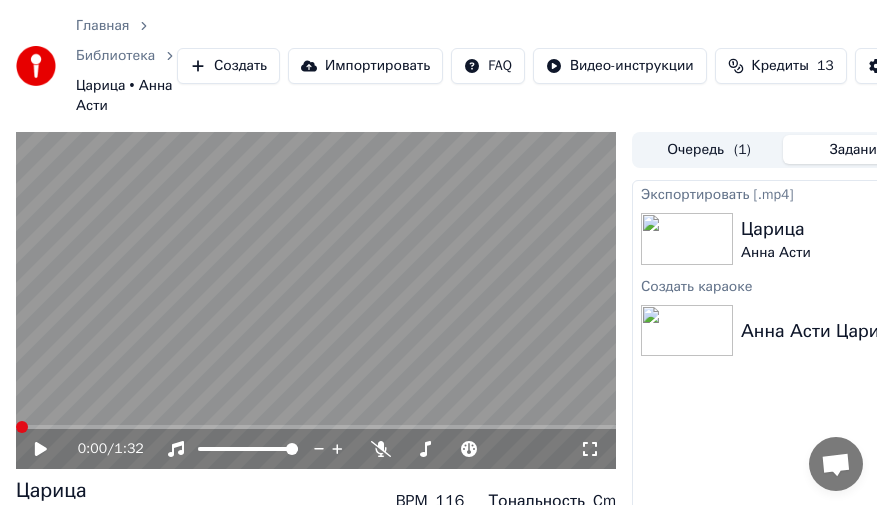 click at bounding box center [22, 427] 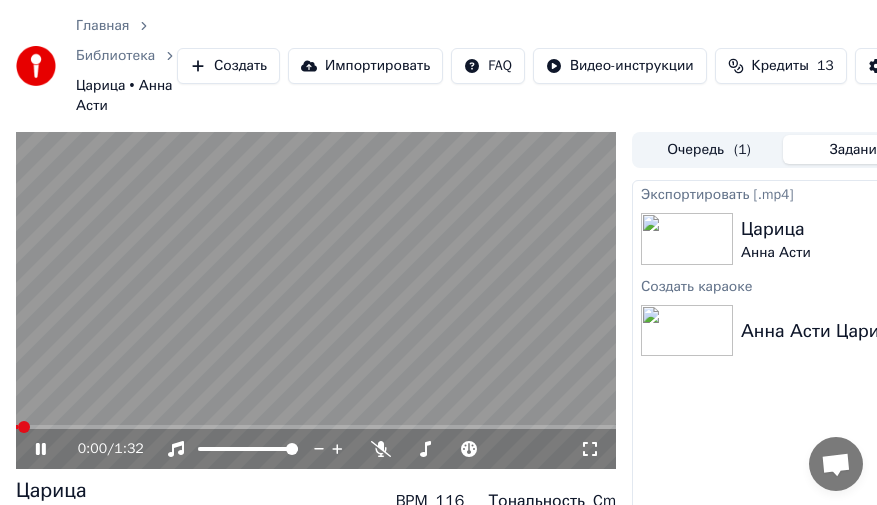 click at bounding box center [316, 427] 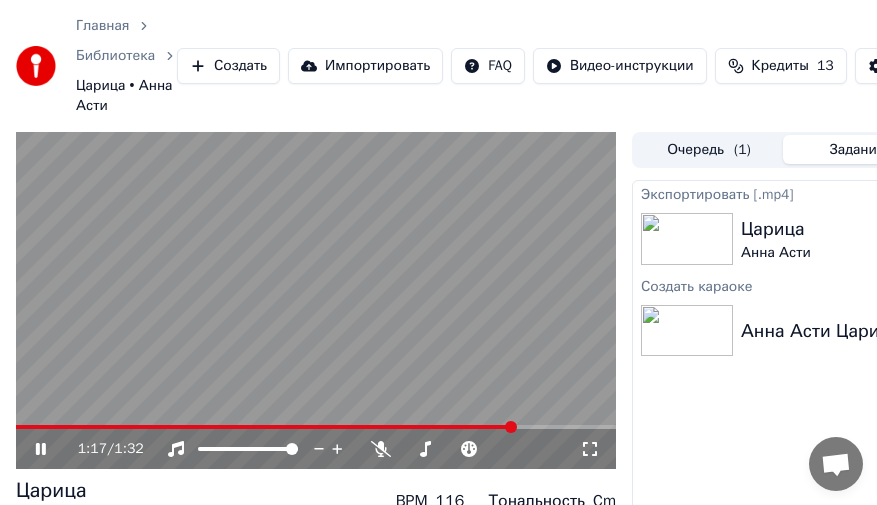 click on "Создать" at bounding box center [228, 66] 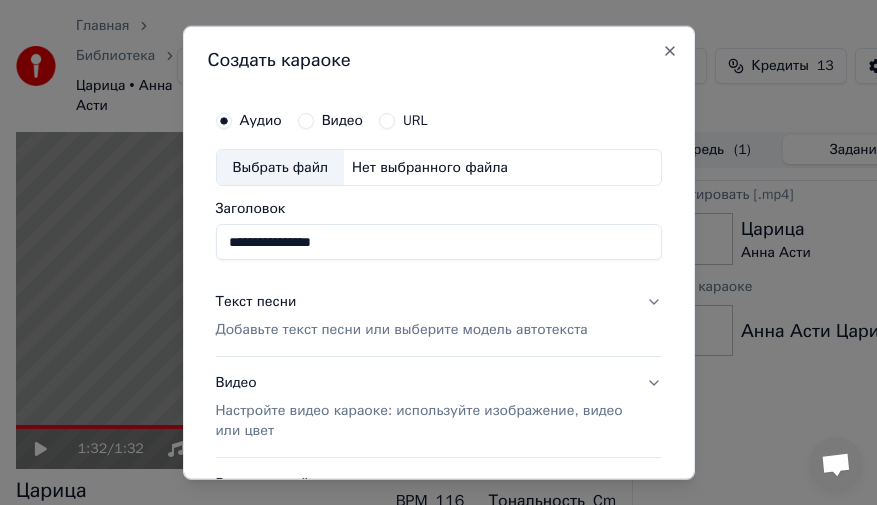 type on "**********" 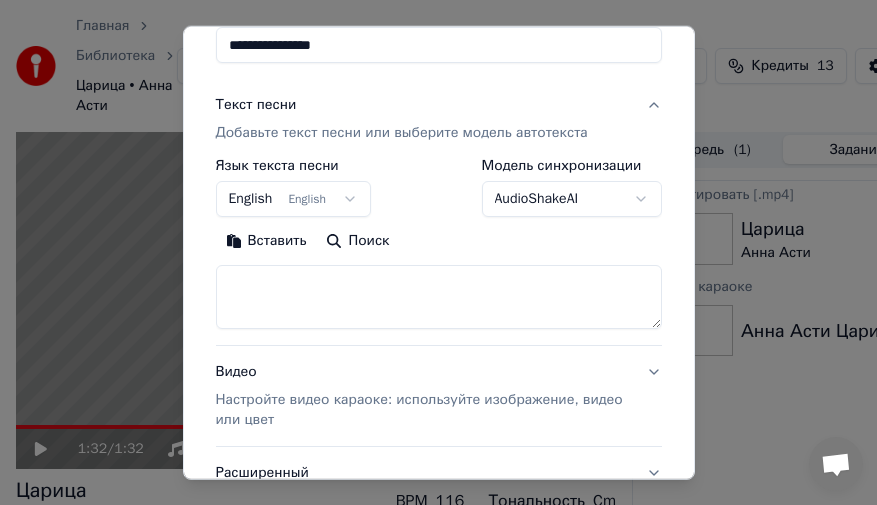 scroll, scrollTop: 202, scrollLeft: 0, axis: vertical 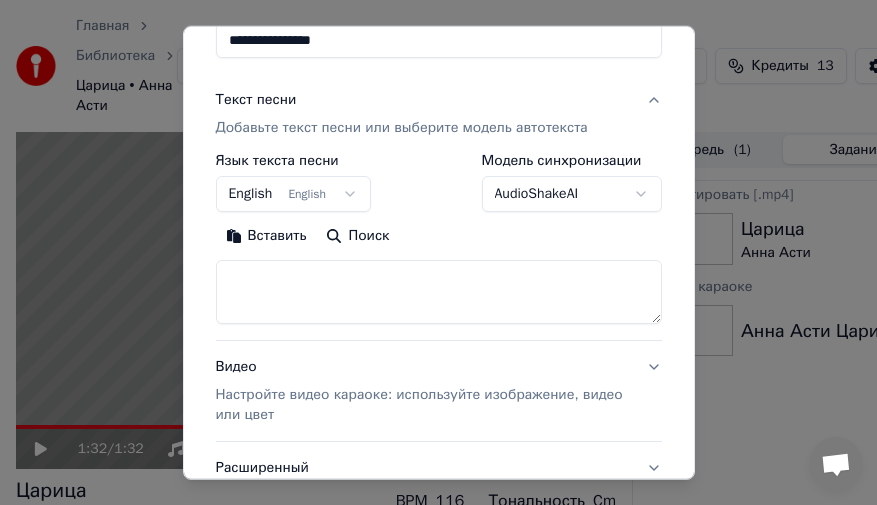 click on "**********" at bounding box center [438, 252] 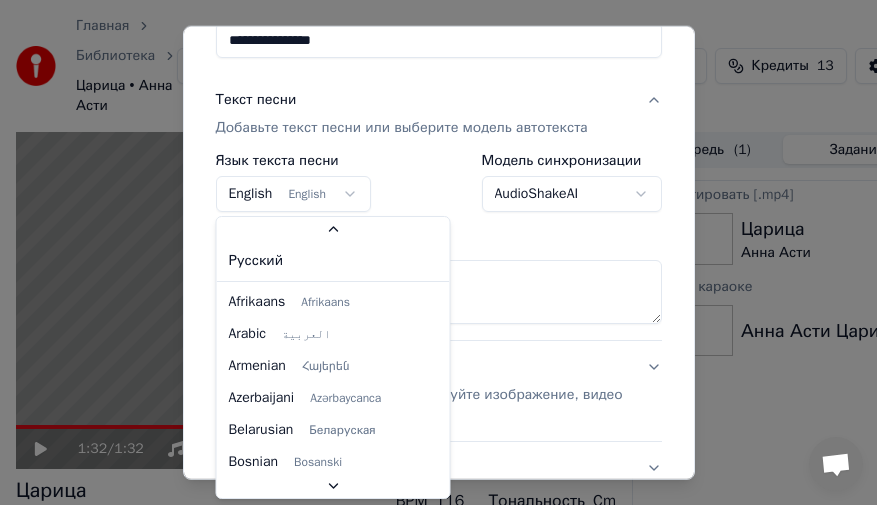 scroll, scrollTop: 100, scrollLeft: 0, axis: vertical 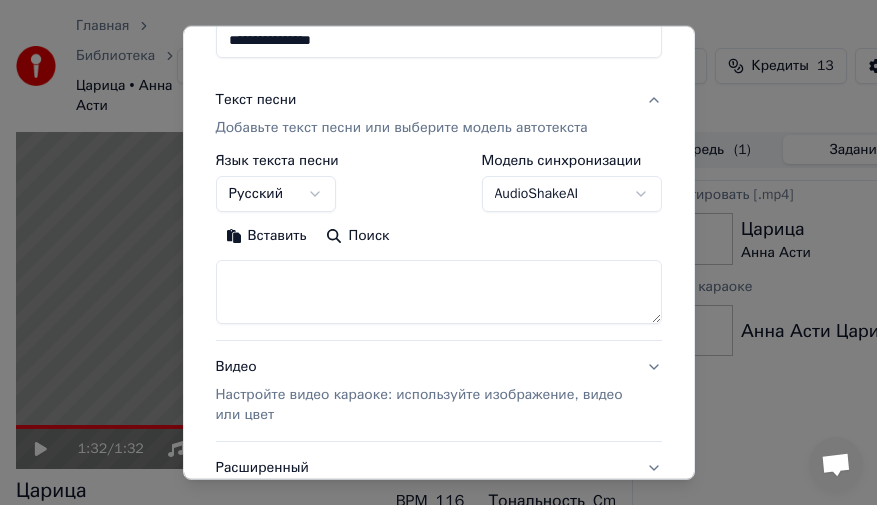 click at bounding box center [439, 292] 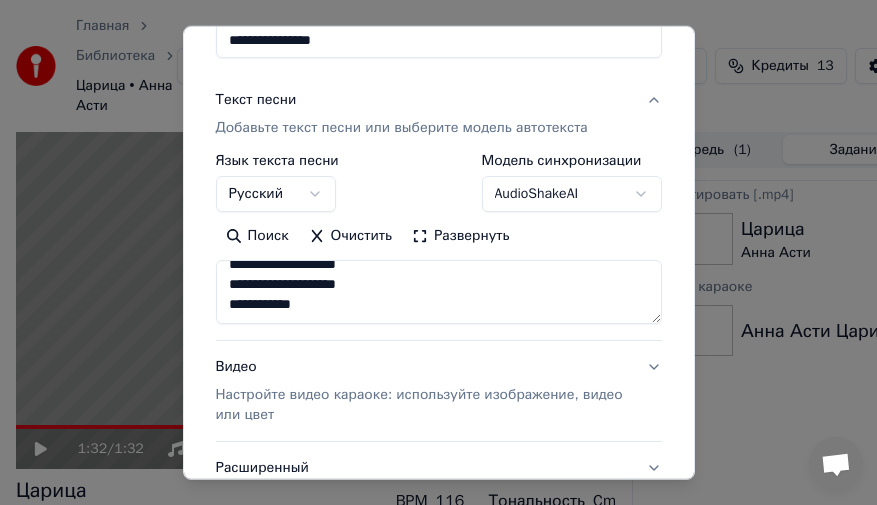 scroll, scrollTop: 314, scrollLeft: 0, axis: vertical 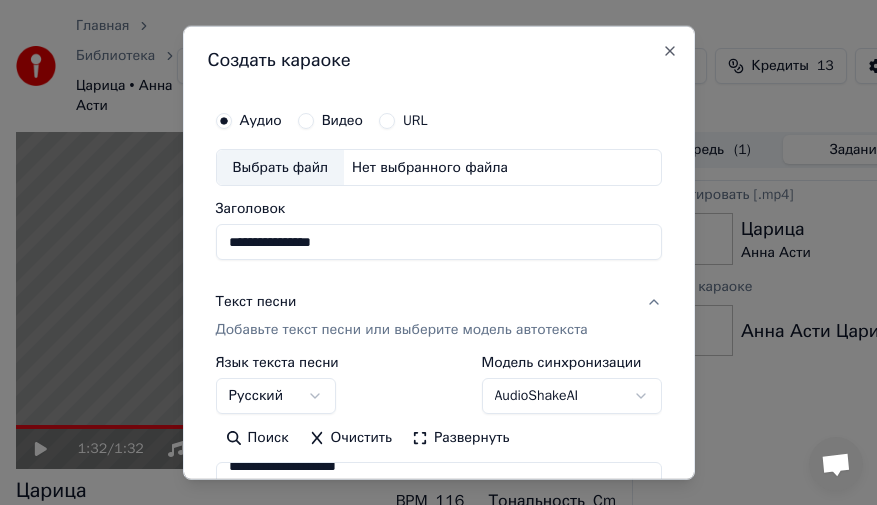 type on "**********" 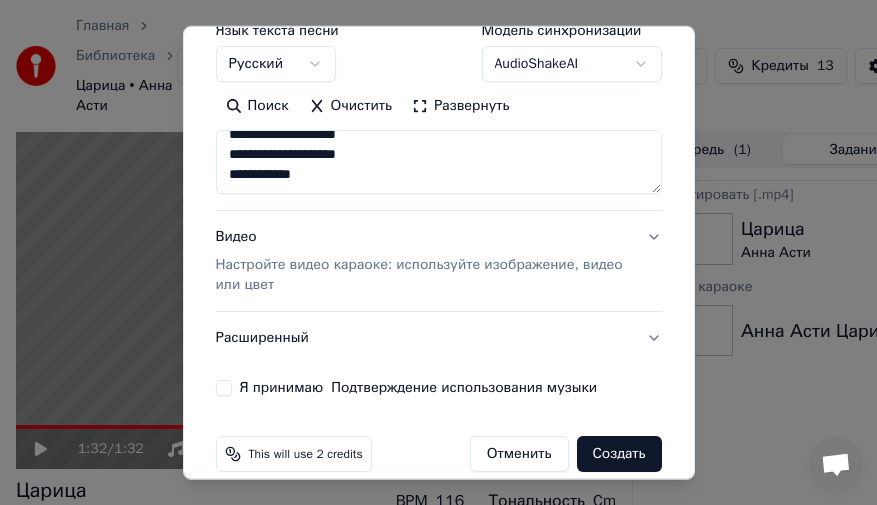 scroll, scrollTop: 357, scrollLeft: 0, axis: vertical 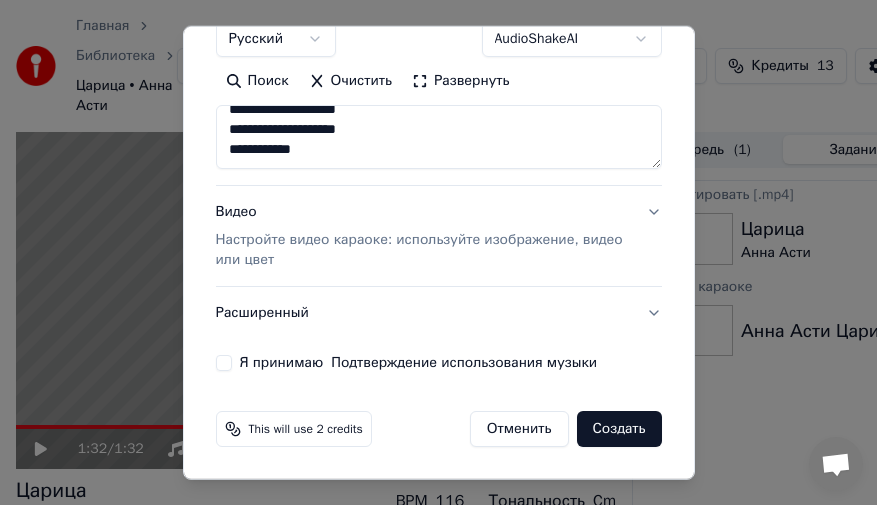 click on "Настройте видео караоке: используйте изображение, видео или цвет" at bounding box center (423, 250) 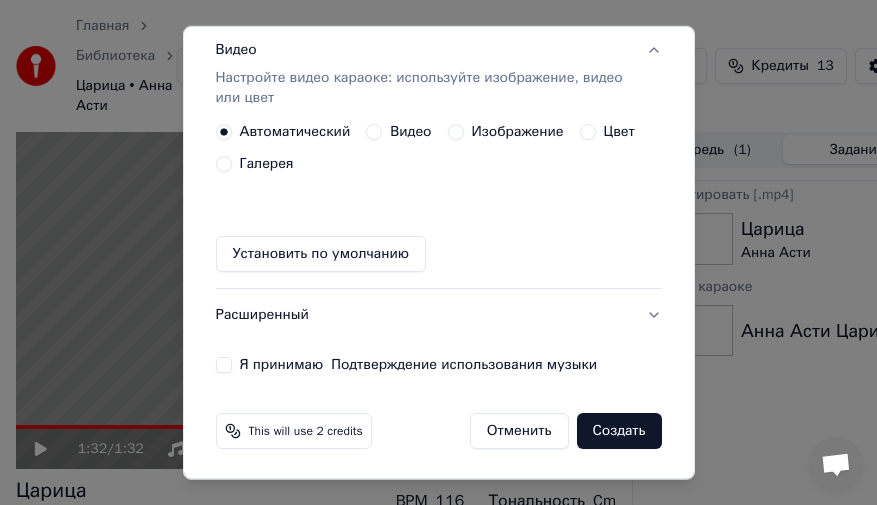 scroll, scrollTop: 333, scrollLeft: 0, axis: vertical 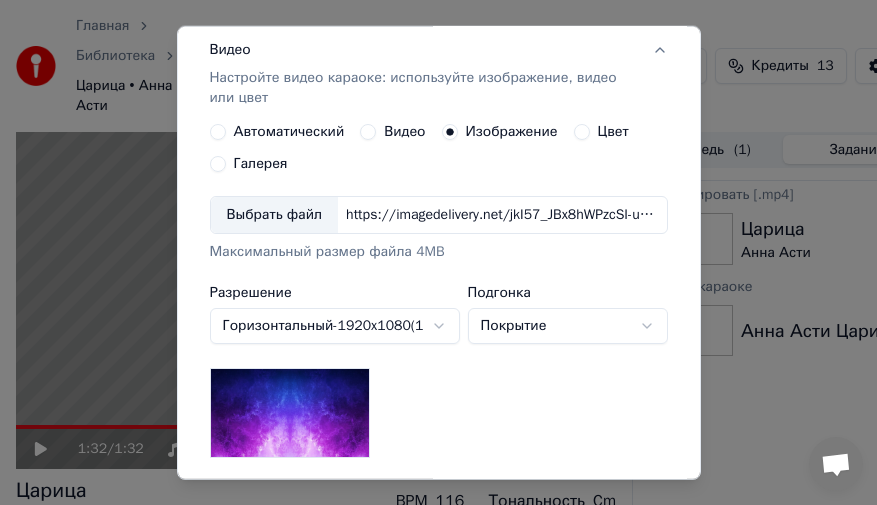 click on "Выбрать файл" at bounding box center (275, 215) 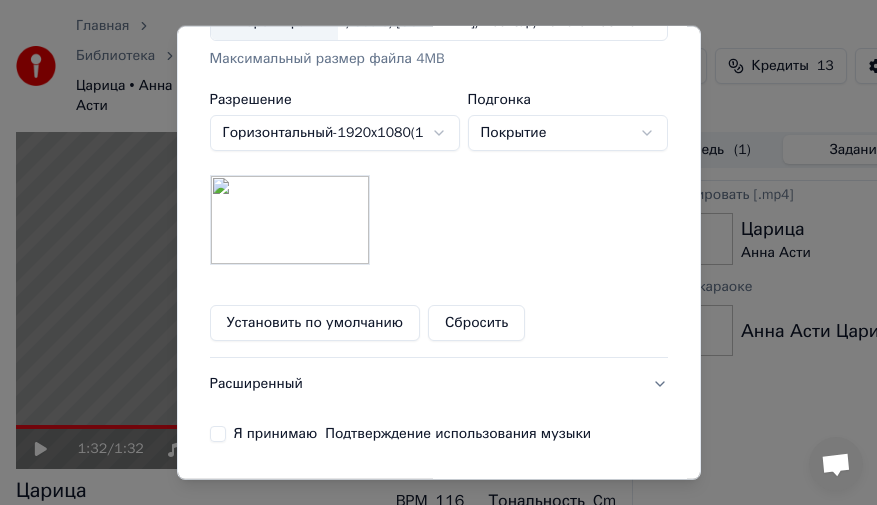 scroll, scrollTop: 597, scrollLeft: 0, axis: vertical 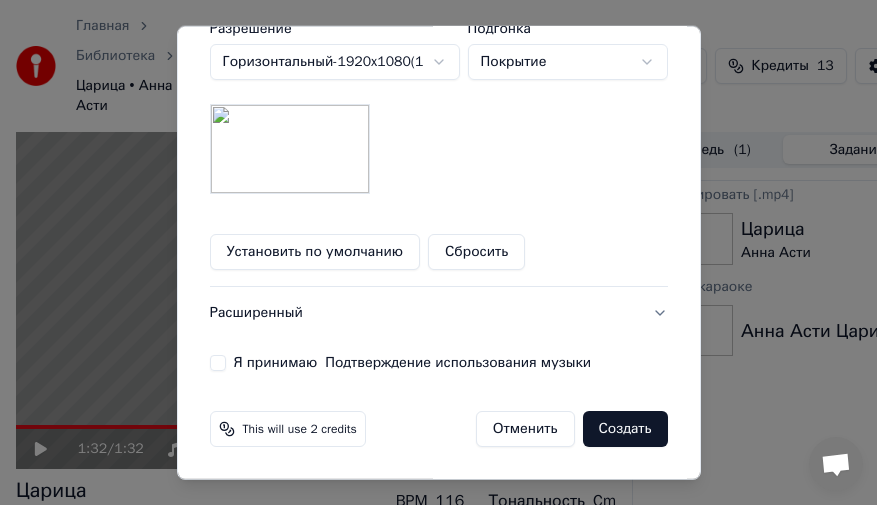 click on "Я принимаю   Подтверждение использования музыки" at bounding box center (218, 363) 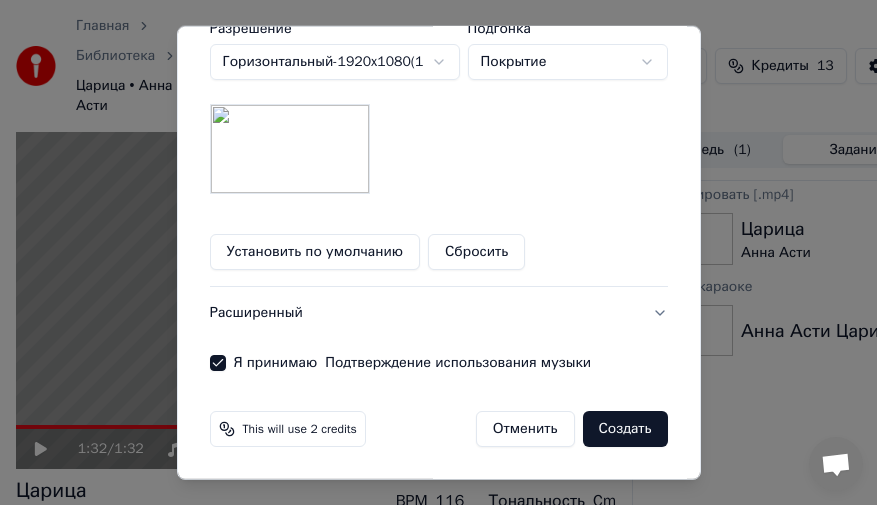 click on "Создать" at bounding box center [625, 429] 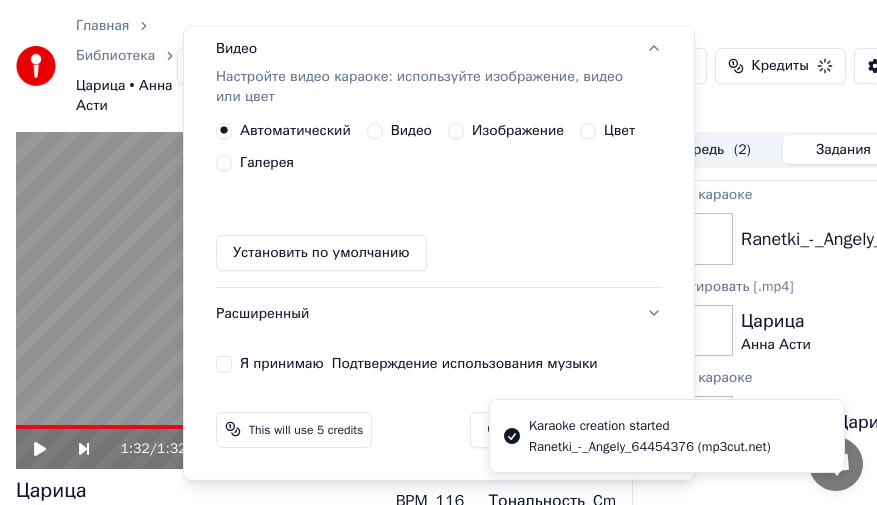 scroll, scrollTop: 335, scrollLeft: 0, axis: vertical 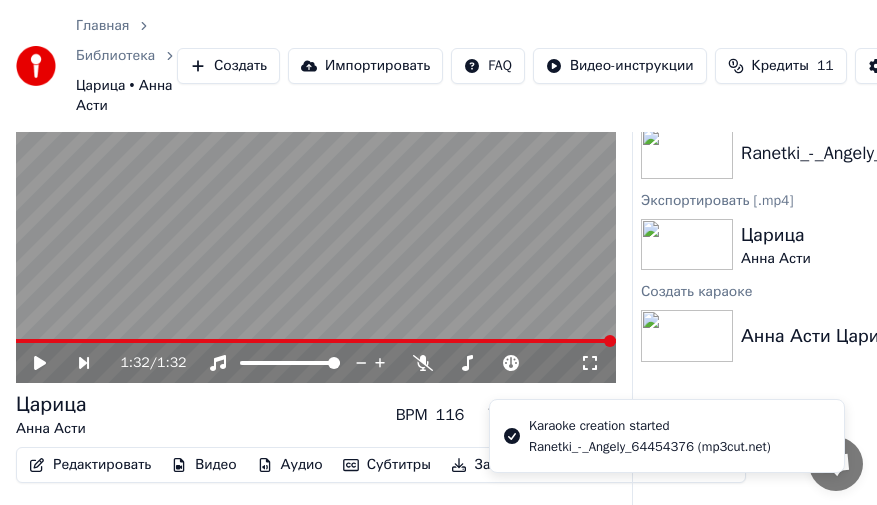 click on "Ranetki_-_Angely_64454376 (mp3cut.net)" at bounding box center [908, 153] 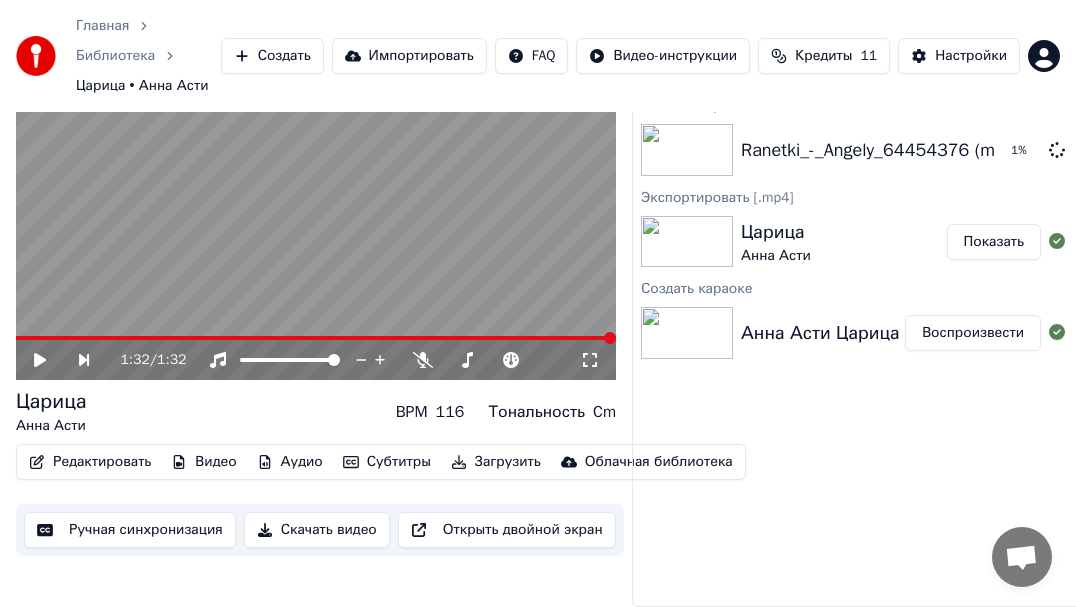 scroll, scrollTop: 0, scrollLeft: 0, axis: both 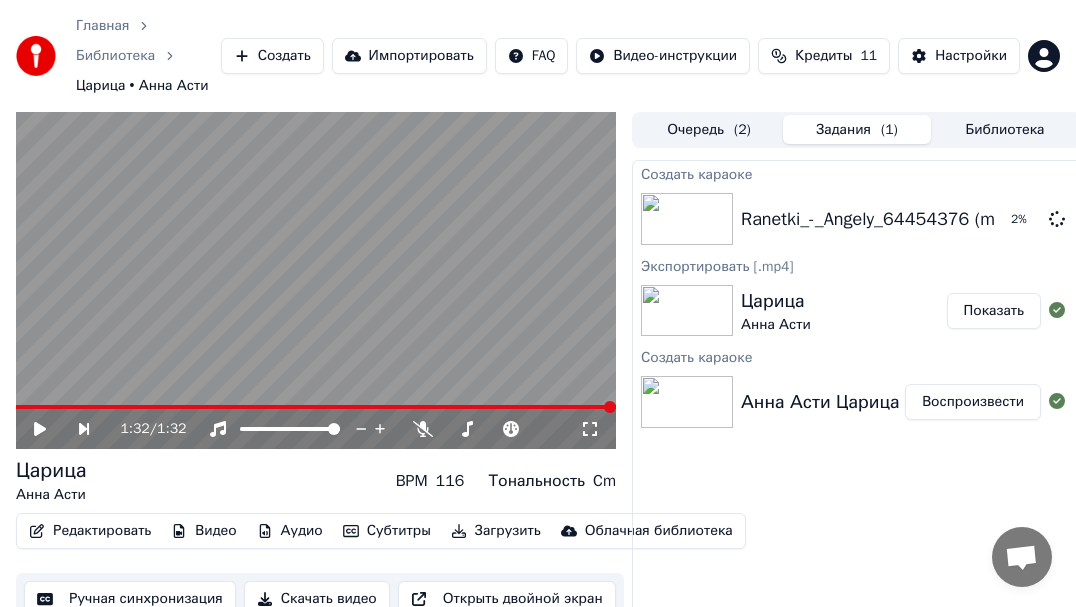 click on "Очередь ( 2 )" at bounding box center [709, 129] 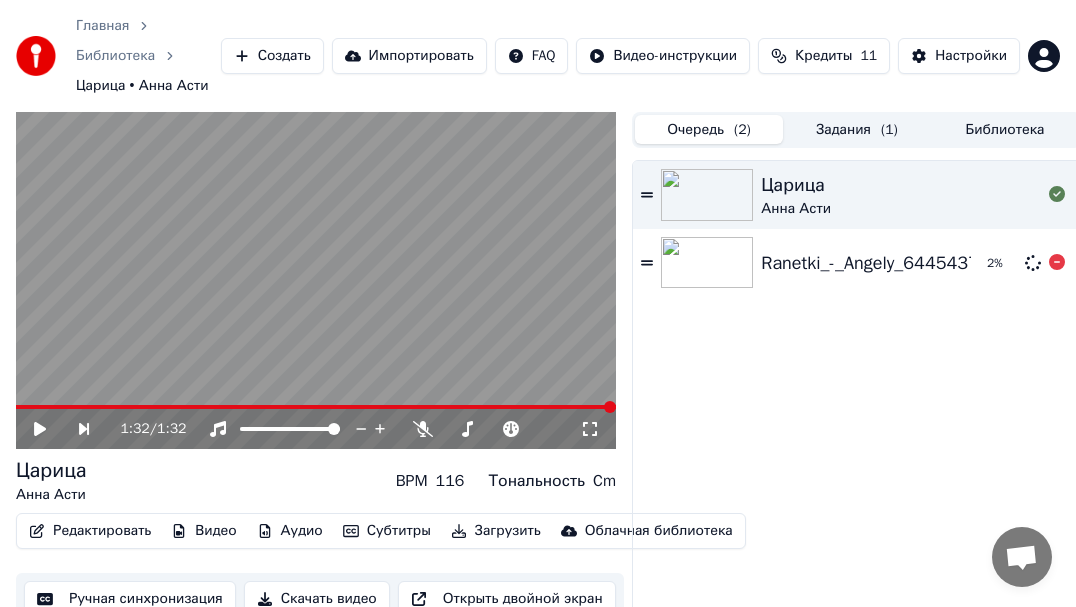 click on "Ranetki_-_Angely_64454376 (mp3cut.net)" at bounding box center [928, 263] 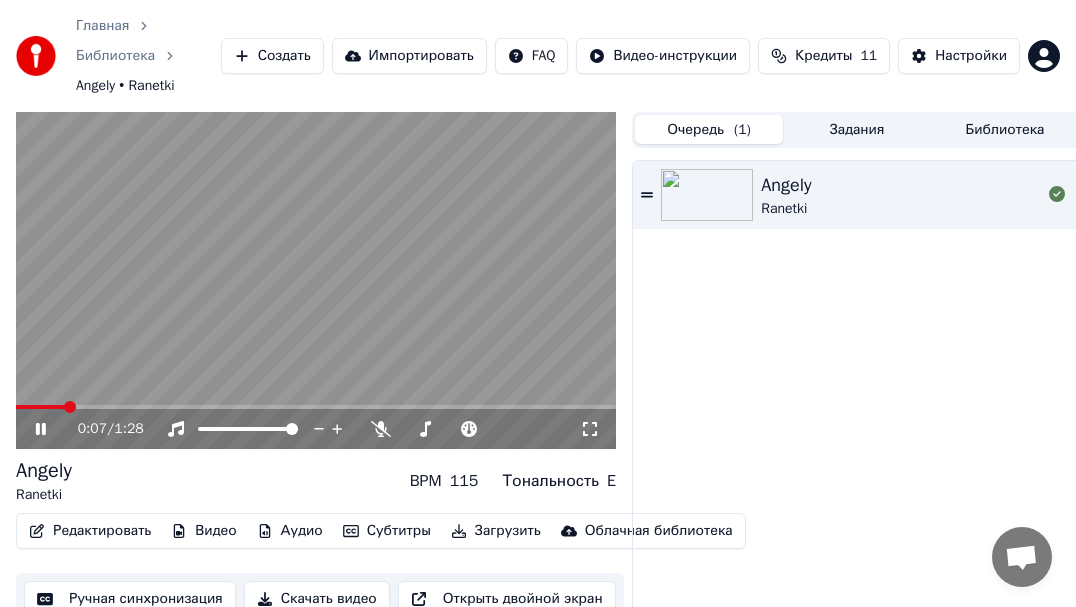 click at bounding box center (70, 407) 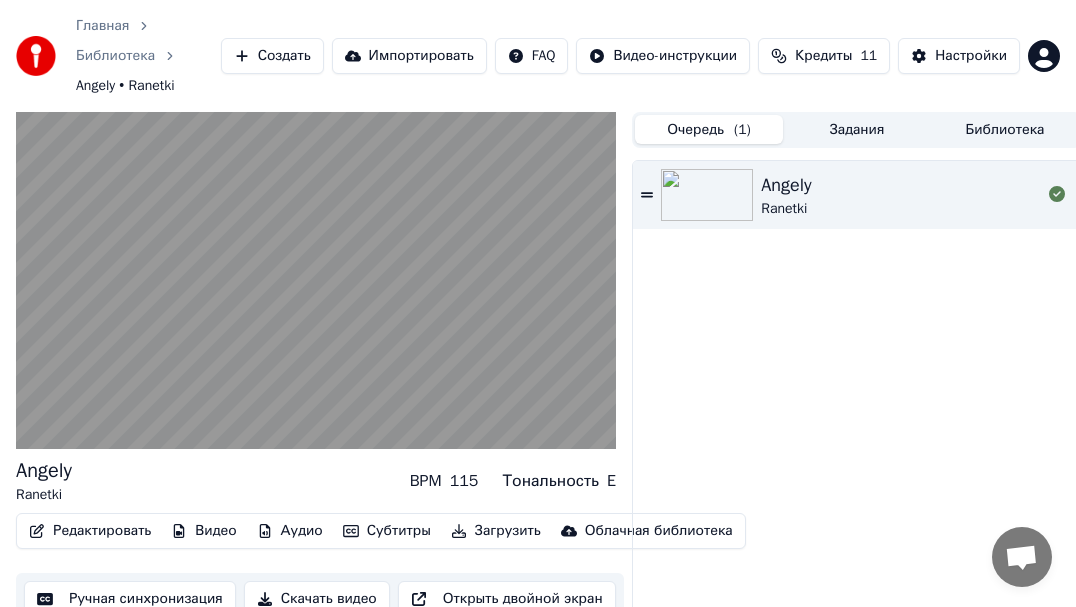 scroll, scrollTop: 69, scrollLeft: 0, axis: vertical 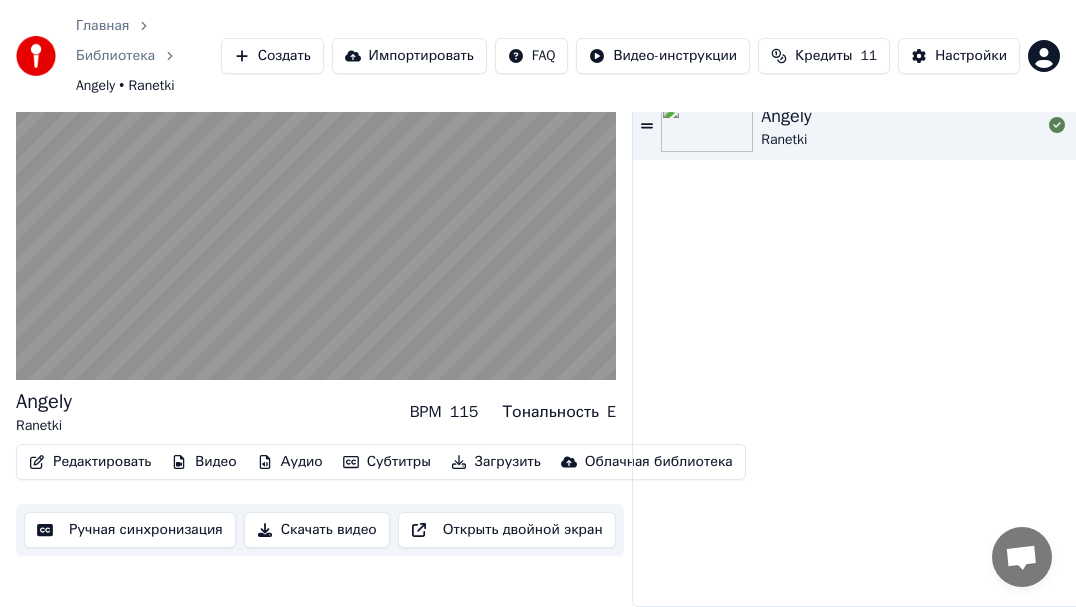 click on "Скачать видео" at bounding box center [317, 530] 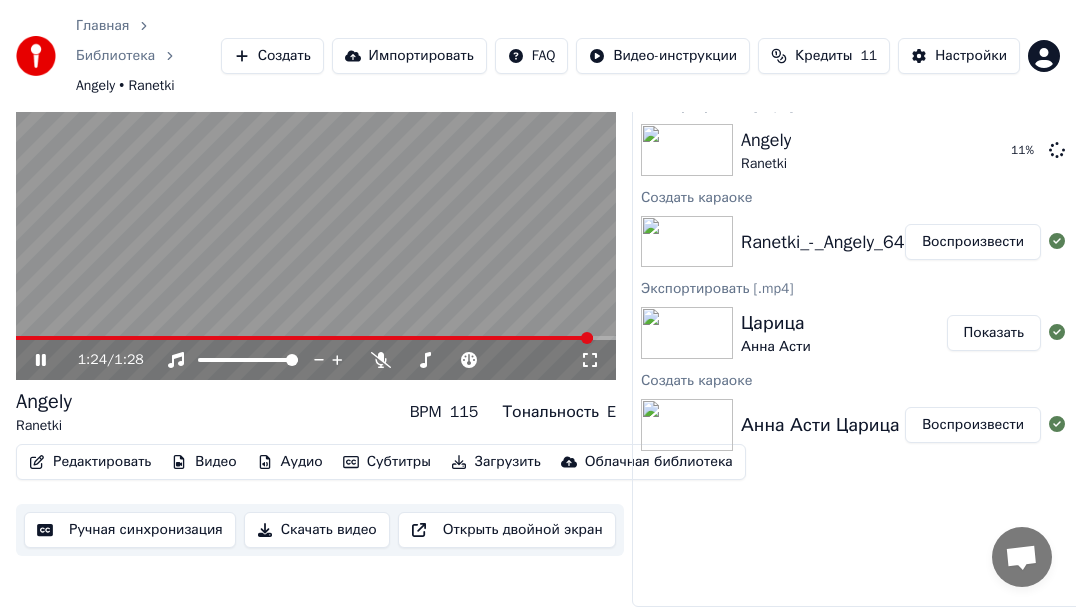 click at bounding box center [41, 360] 